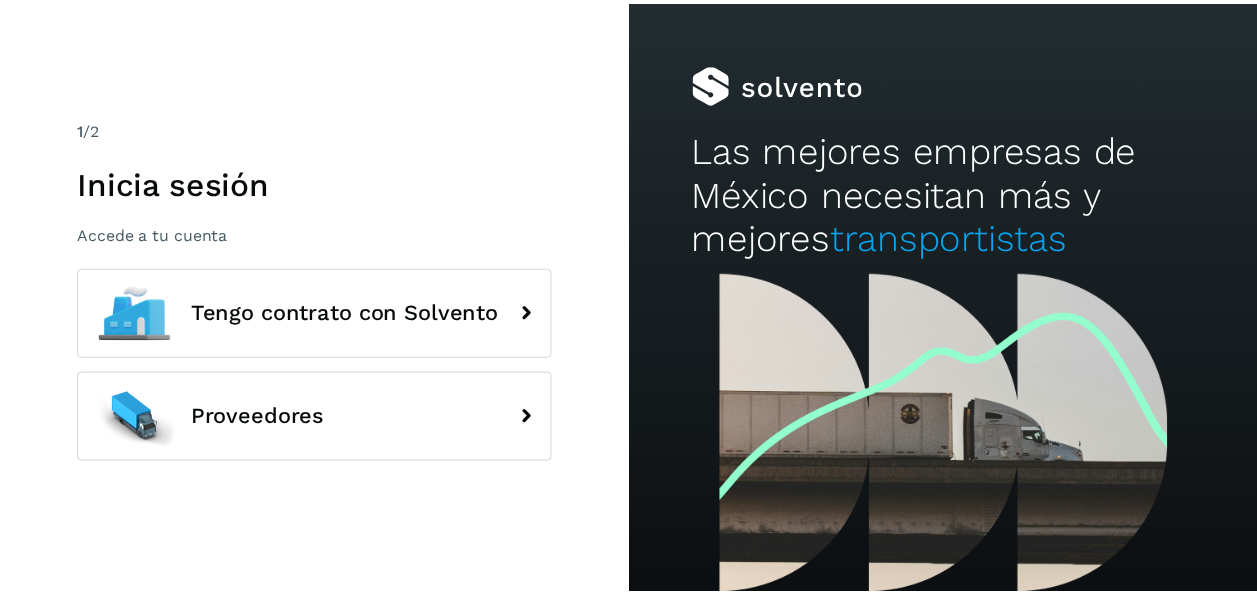 scroll, scrollTop: 0, scrollLeft: 0, axis: both 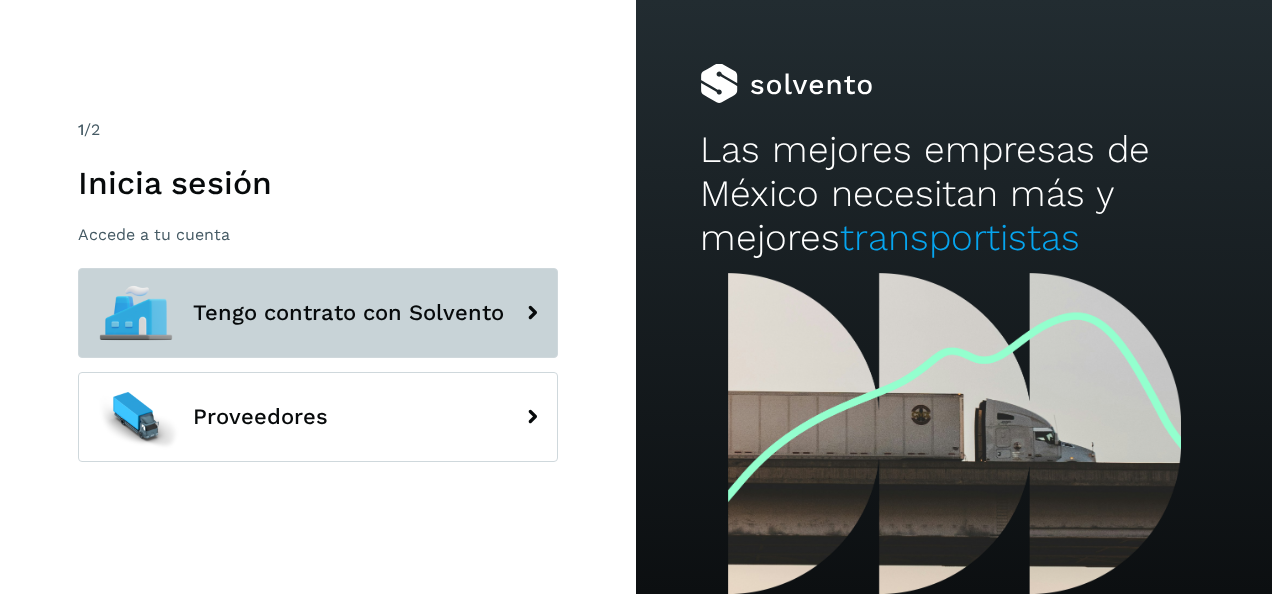 click on "Tengo contrato con Solvento" at bounding box center (318, 313) 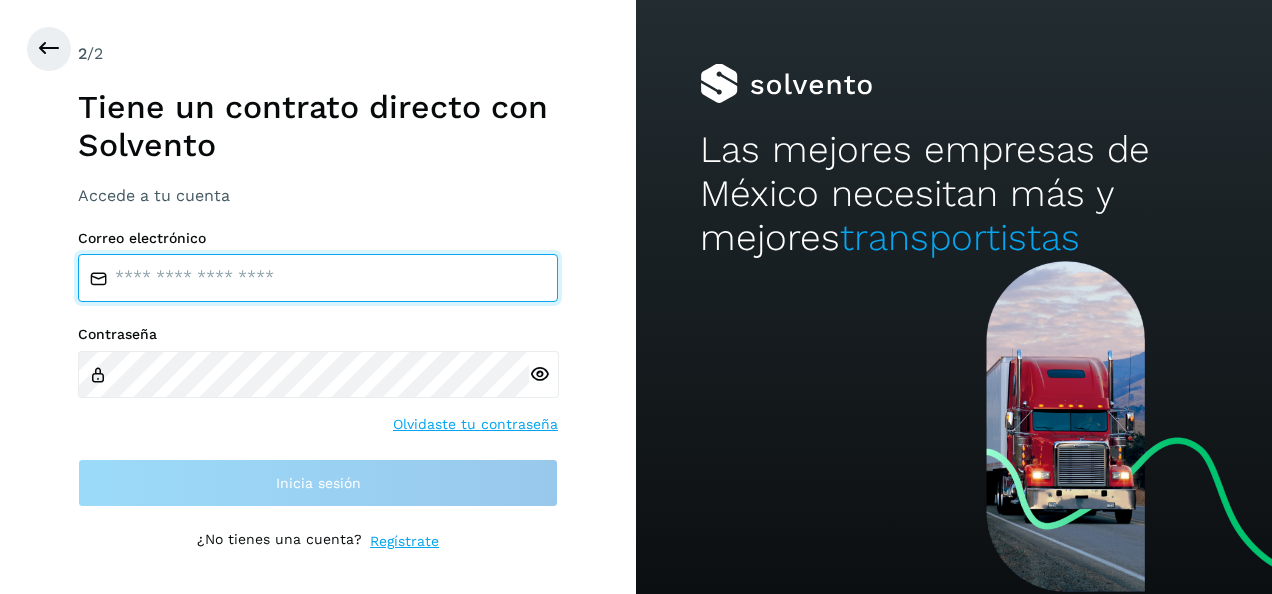 click at bounding box center [318, 278] 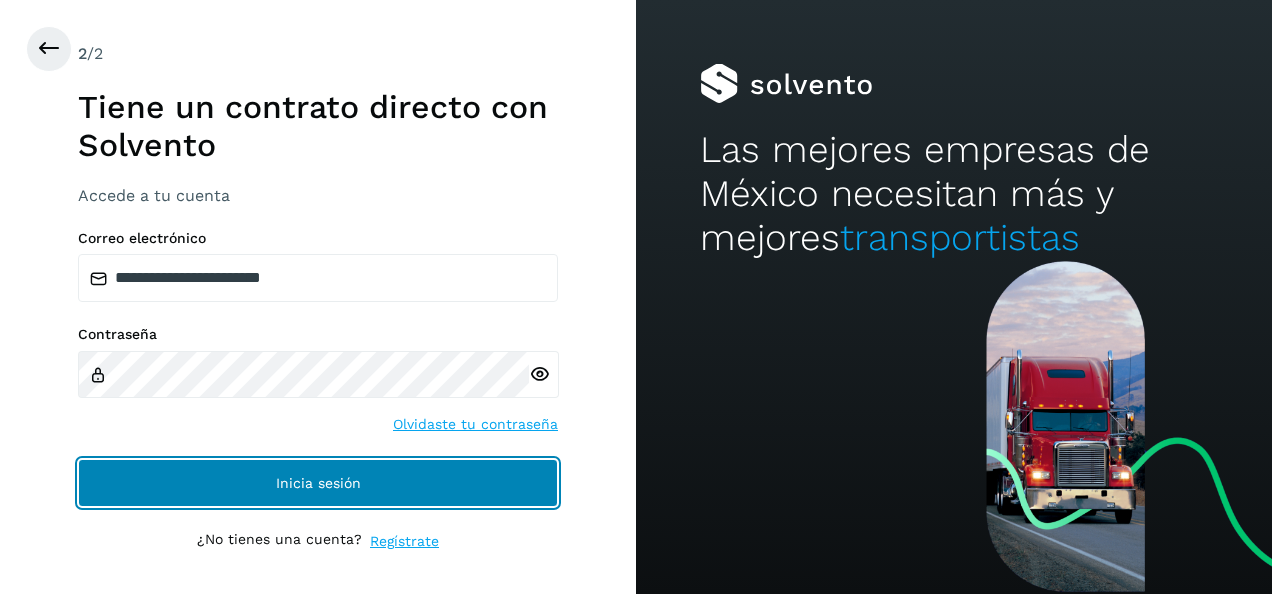 click on "Inicia sesión" at bounding box center (318, 483) 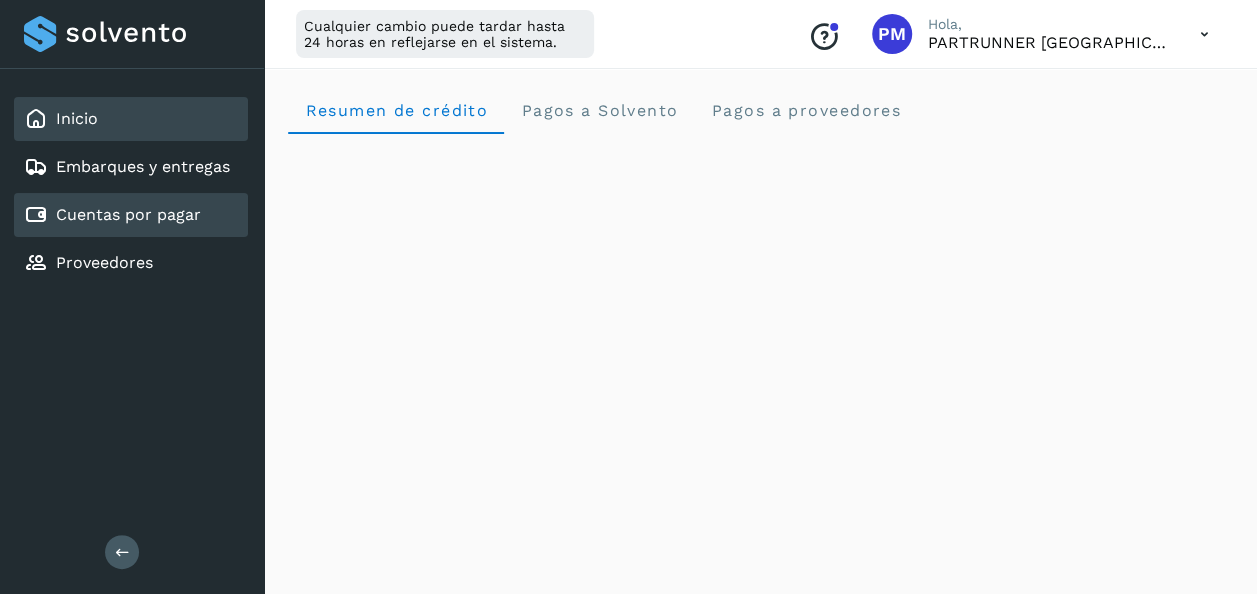 click on "Cuentas por pagar" at bounding box center (128, 214) 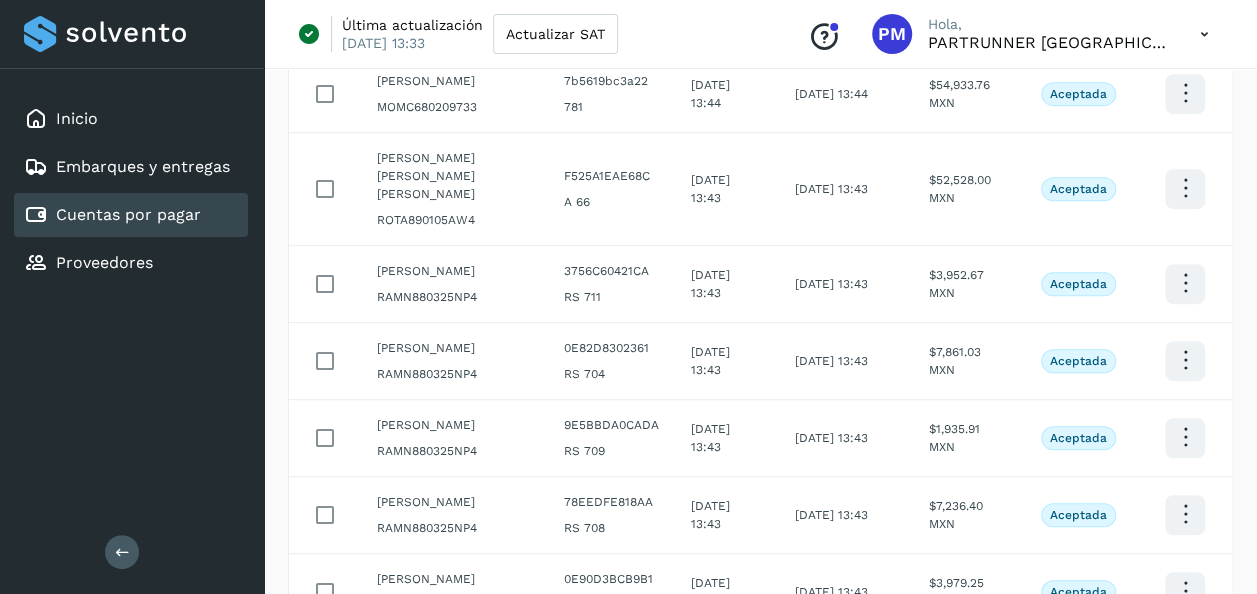 scroll, scrollTop: 598, scrollLeft: 0, axis: vertical 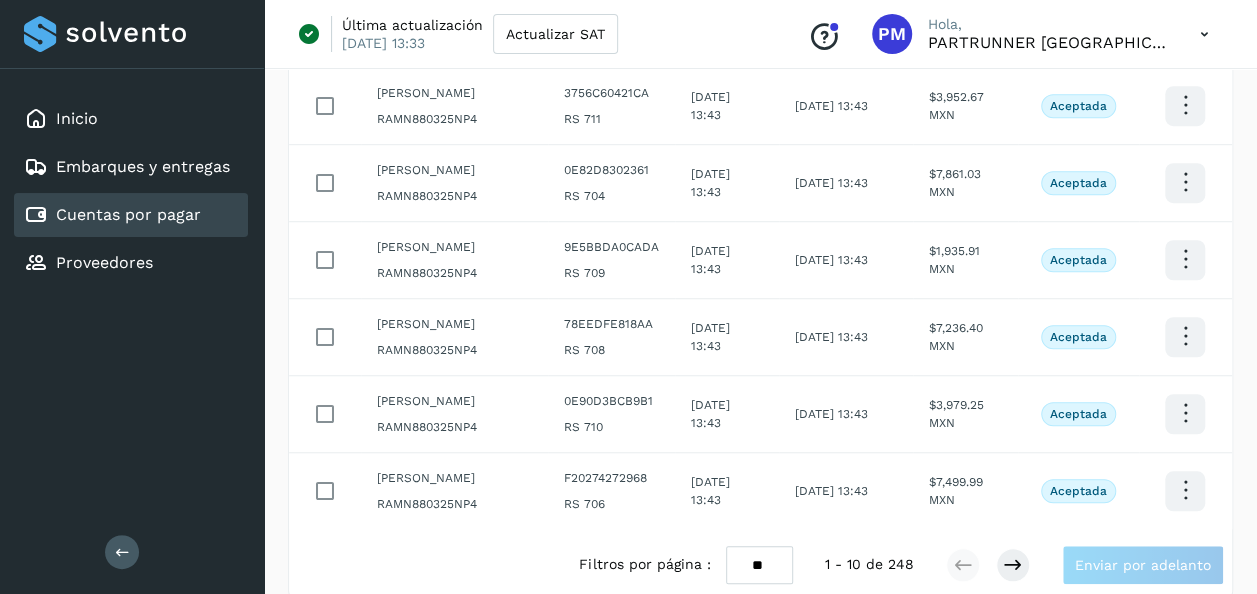 click on "** ** **" at bounding box center [759, 565] 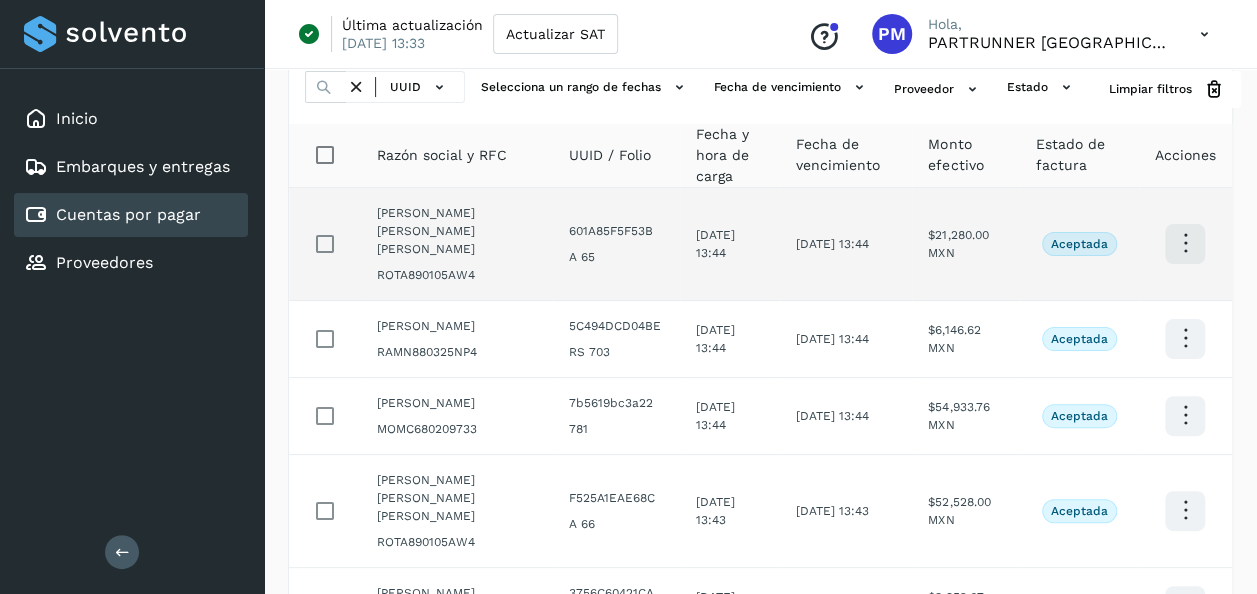 scroll, scrollTop: 0, scrollLeft: 0, axis: both 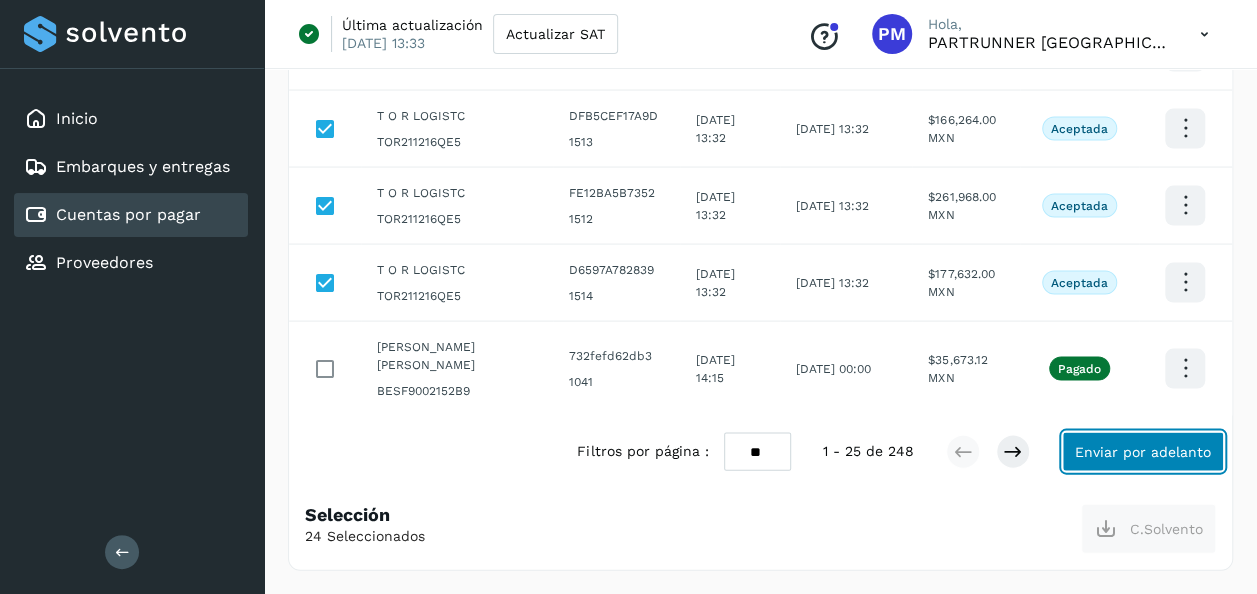 click on "Enviar por adelanto" 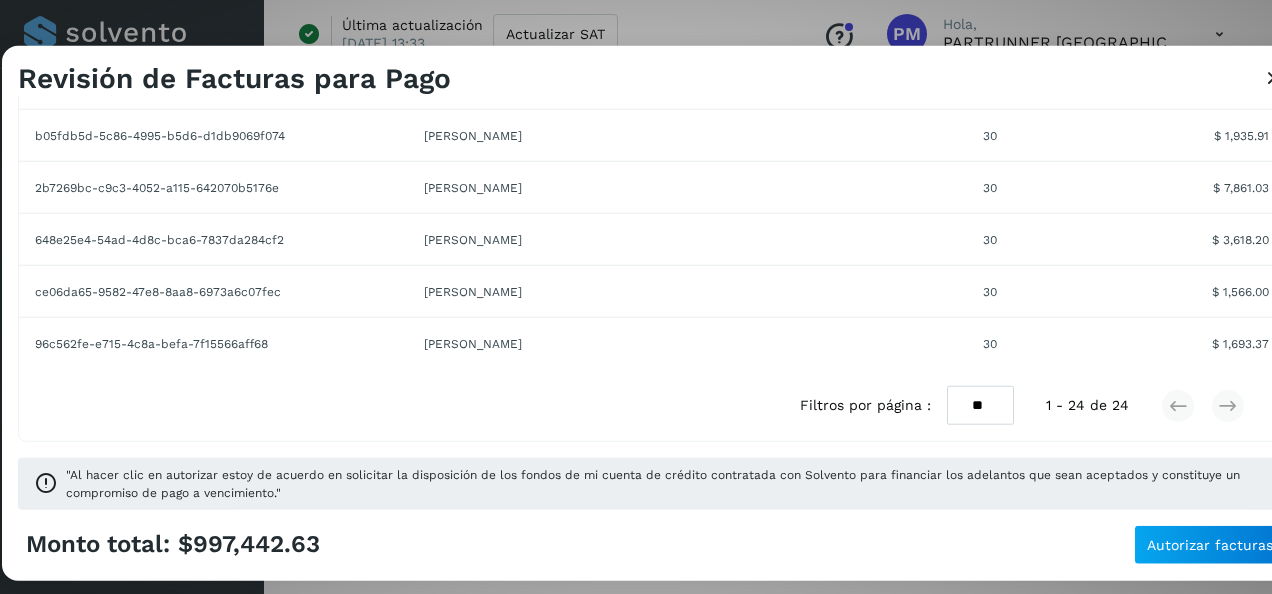 scroll, scrollTop: 0, scrollLeft: 0, axis: both 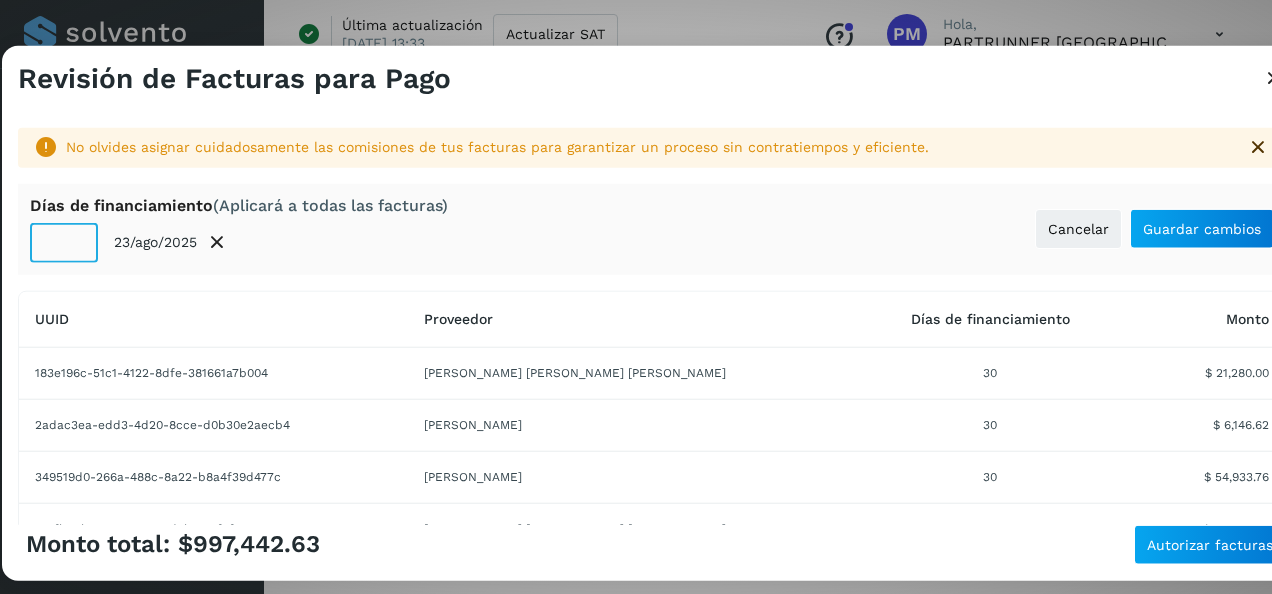 click on "**" 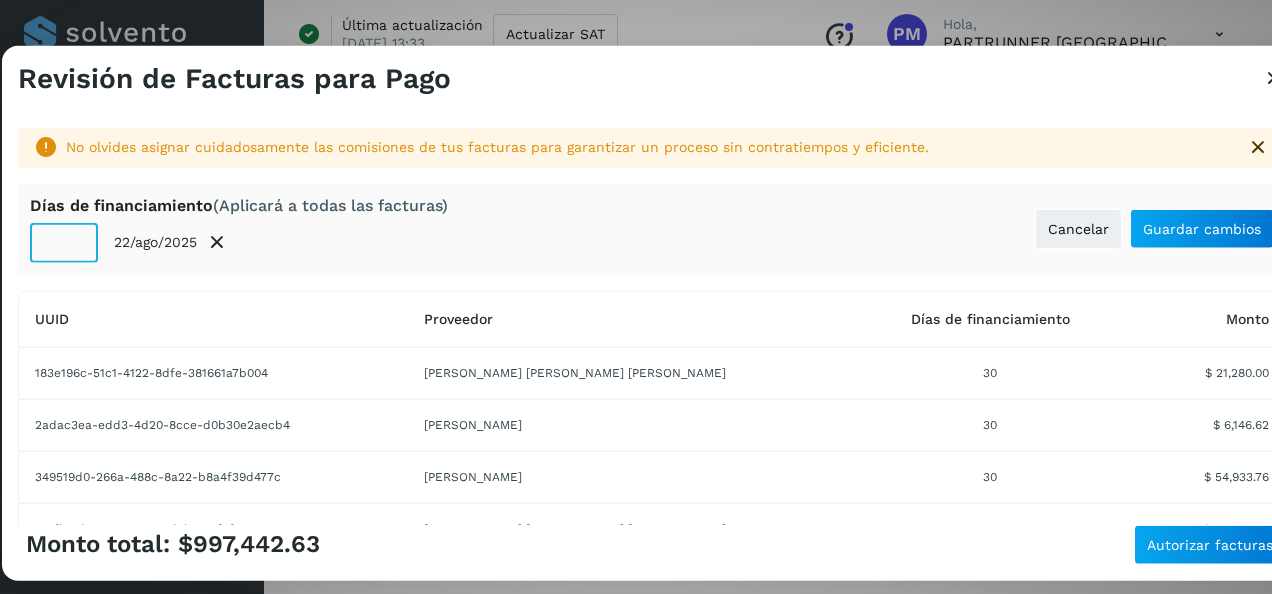 type on "**" 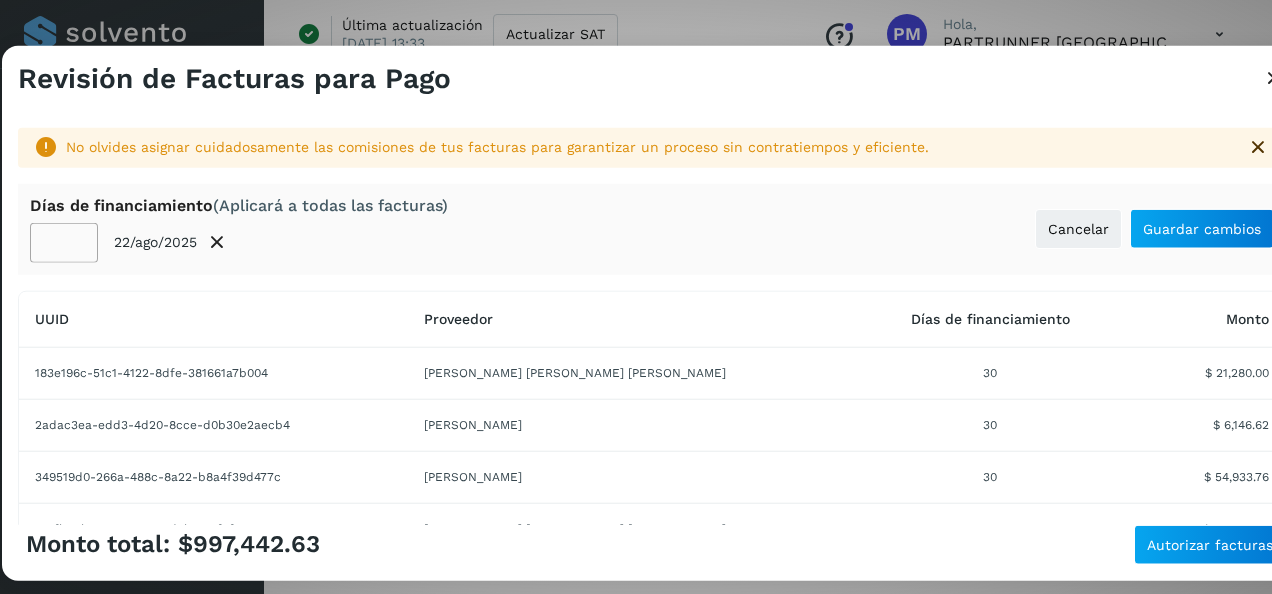 click on "[PERSON_NAME] de financiamiento  (Aplicará a todas las facturas) ** 22/ago/2025 Cancelar Guardar cambios" at bounding box center [652, 228] 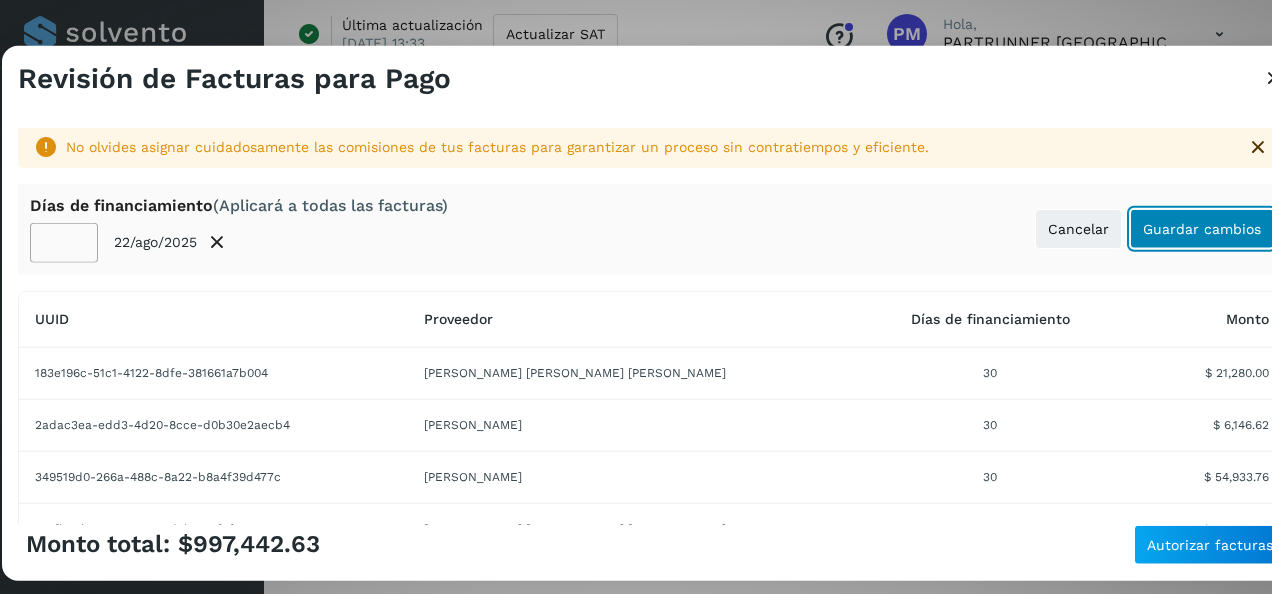 click on "Guardar cambios" at bounding box center (1202, 229) 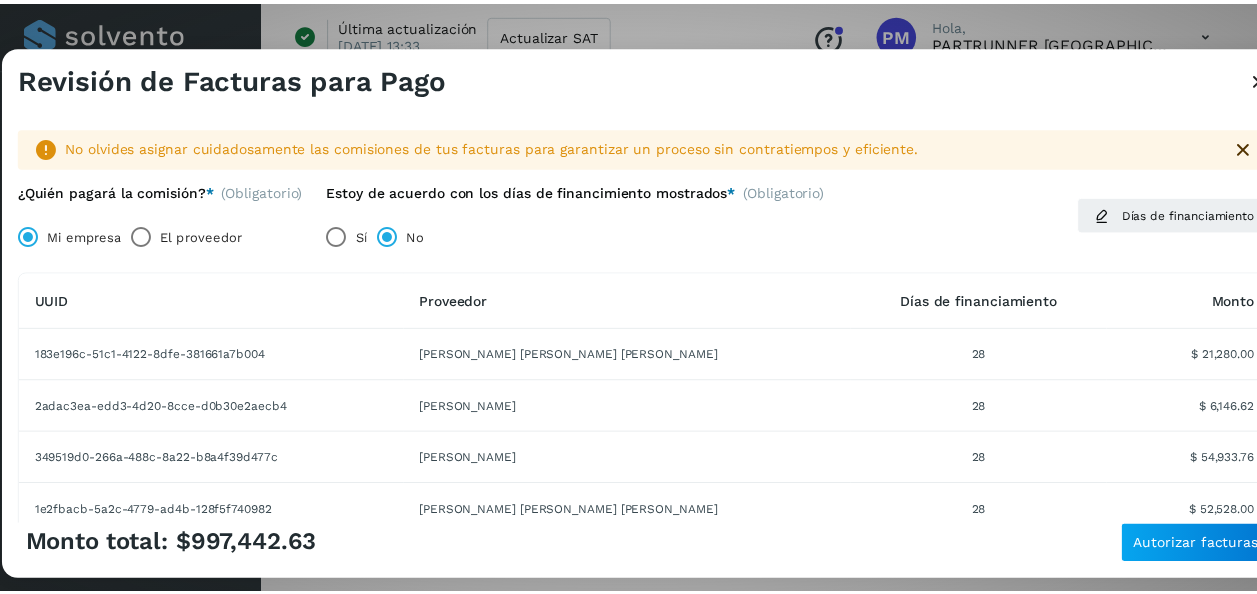 scroll, scrollTop: 400, scrollLeft: 0, axis: vertical 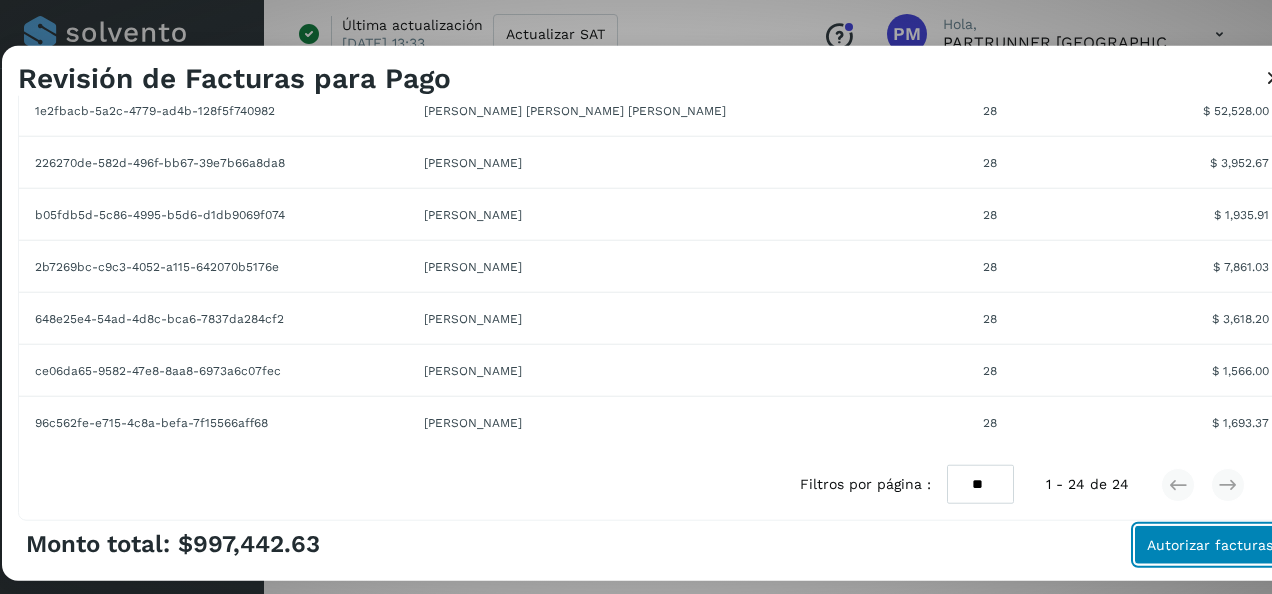 click on "Autorizar facturas" 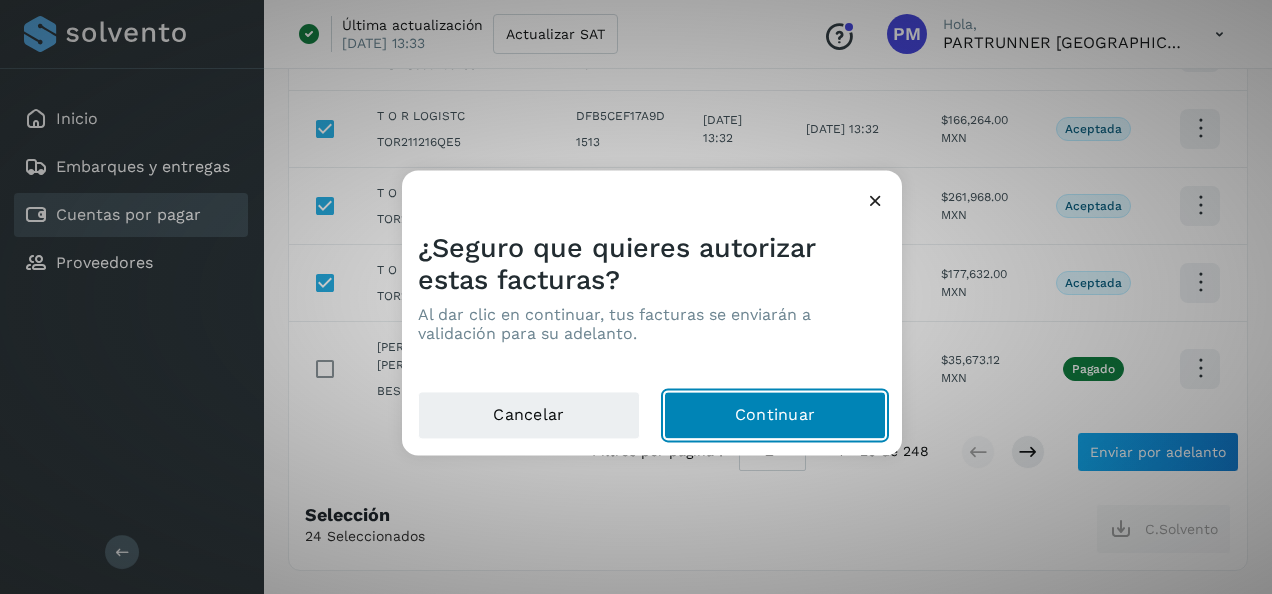 click on "Continuar" 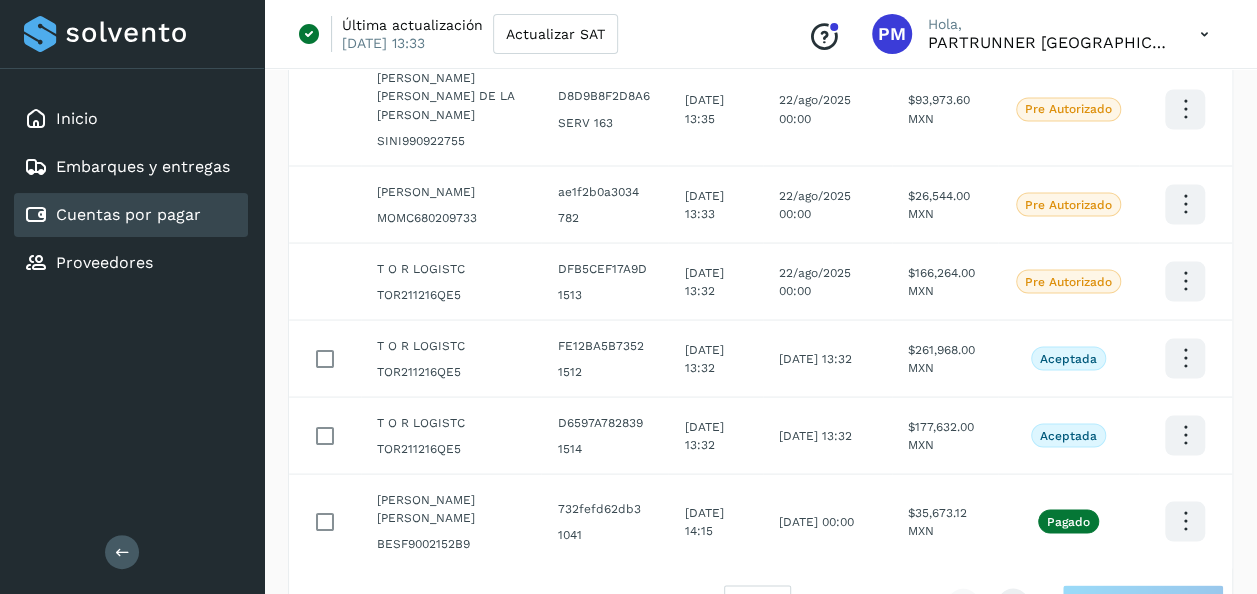 scroll, scrollTop: 1800, scrollLeft: 0, axis: vertical 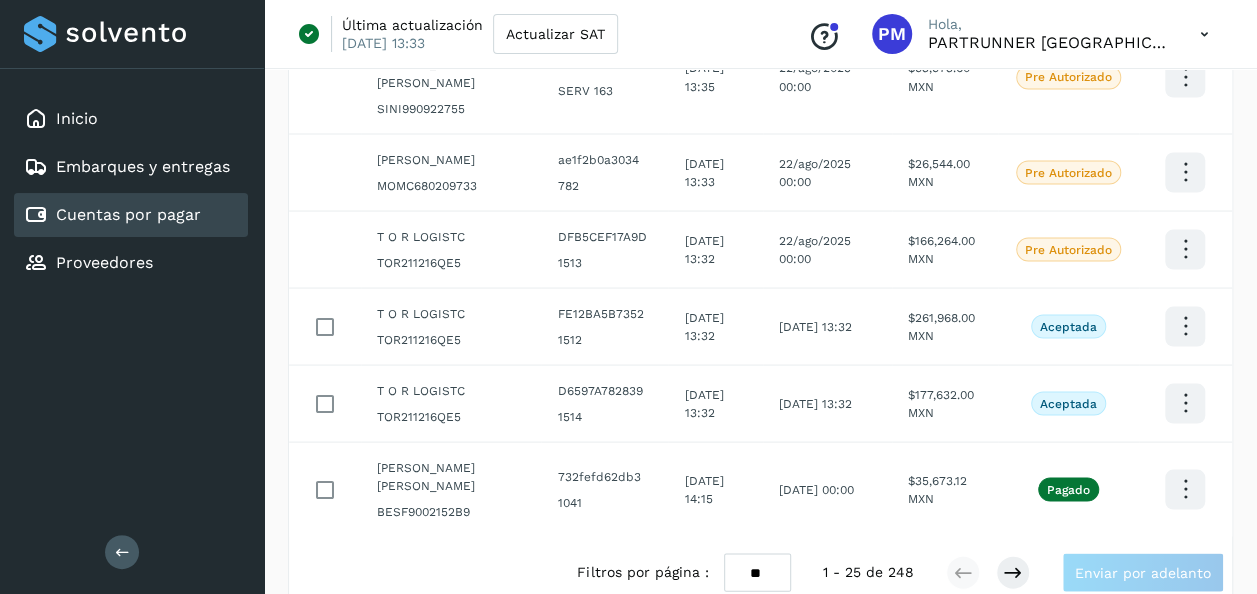 click on "Cuentas por pagar" 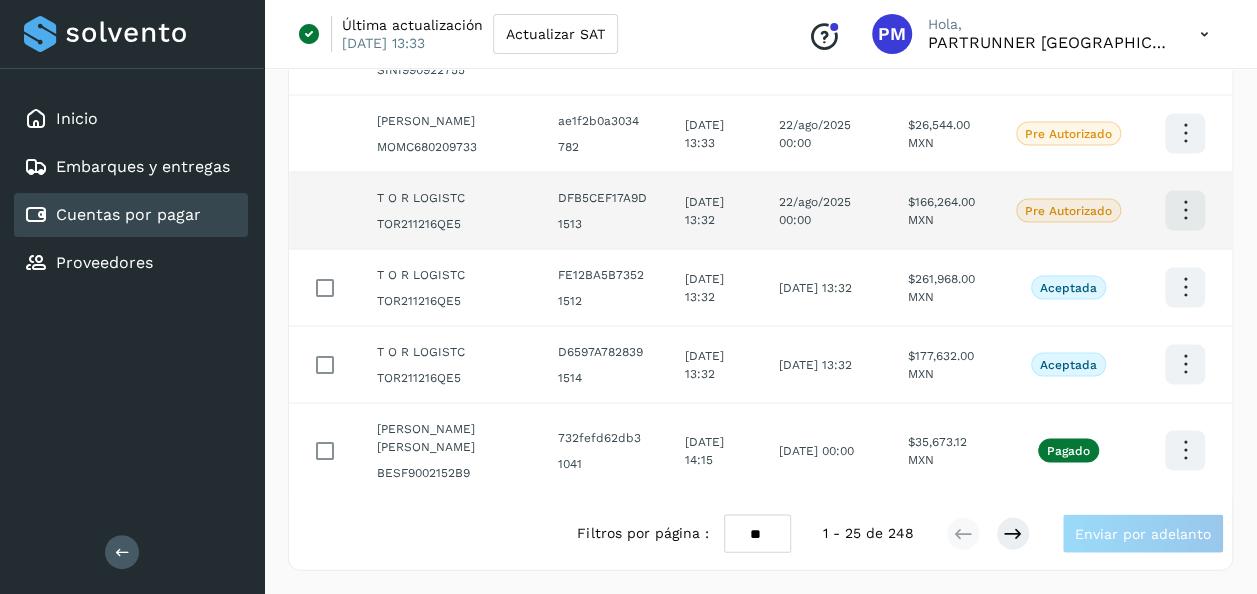 scroll, scrollTop: 1846, scrollLeft: 0, axis: vertical 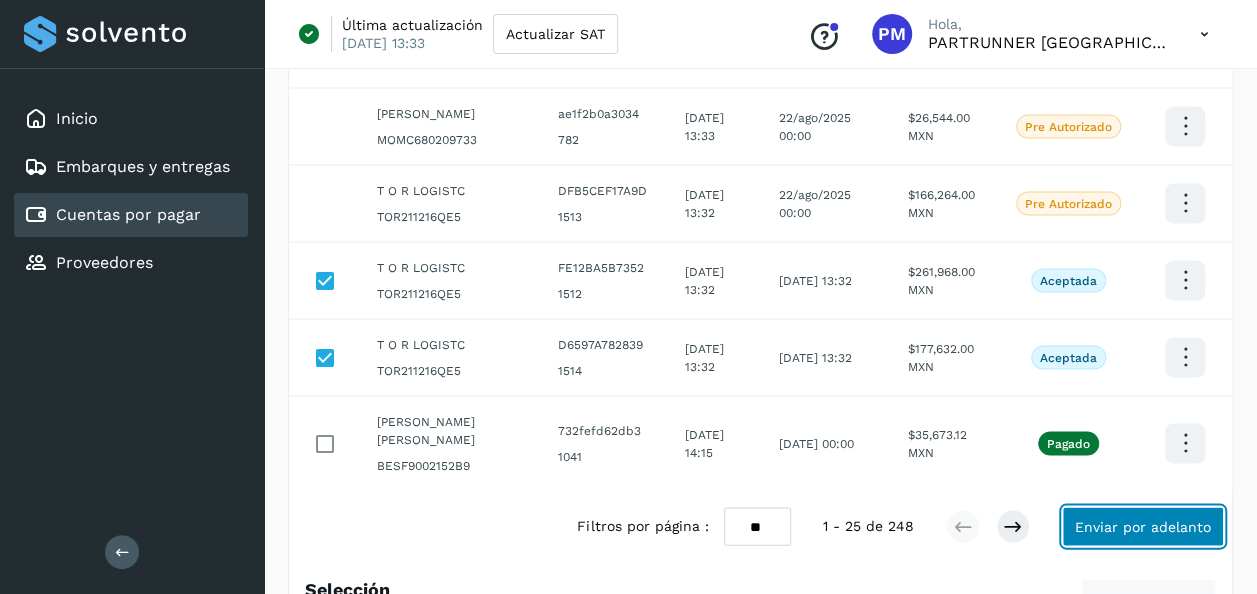 click on "Enviar por adelanto" 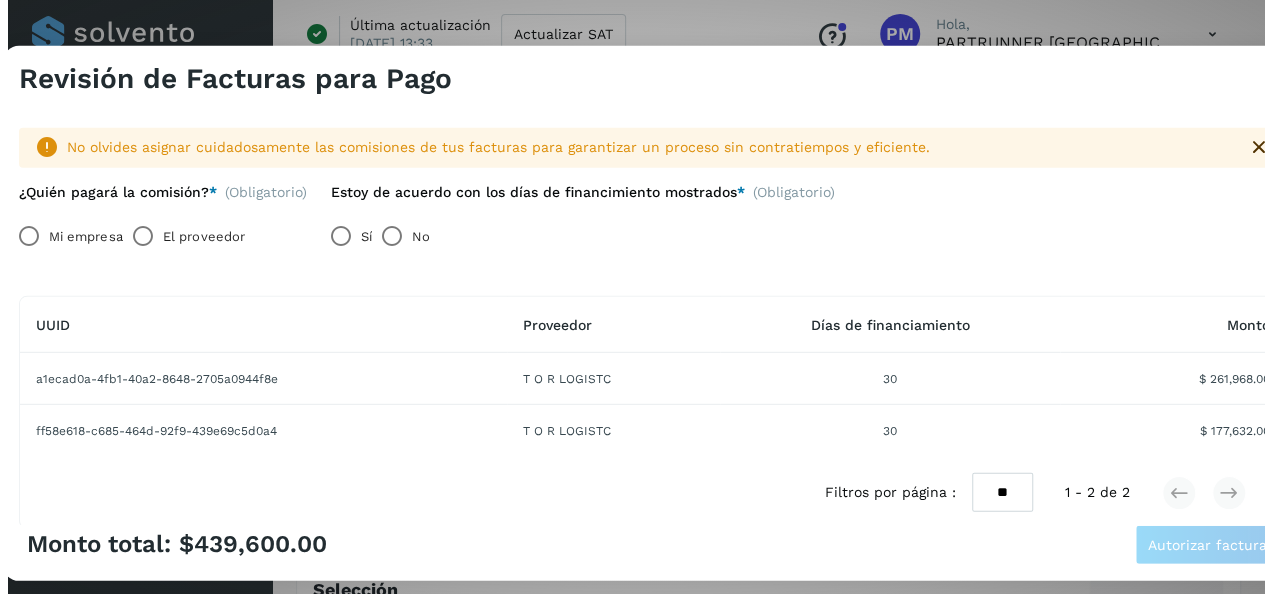 scroll, scrollTop: 1838, scrollLeft: 0, axis: vertical 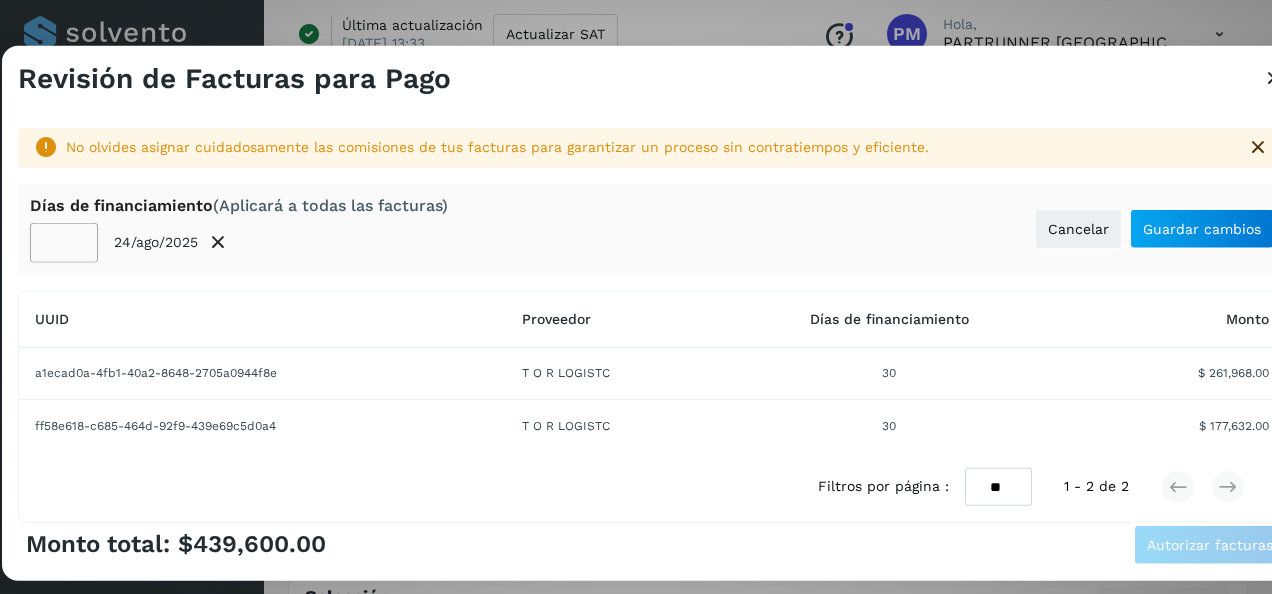 click on "**" 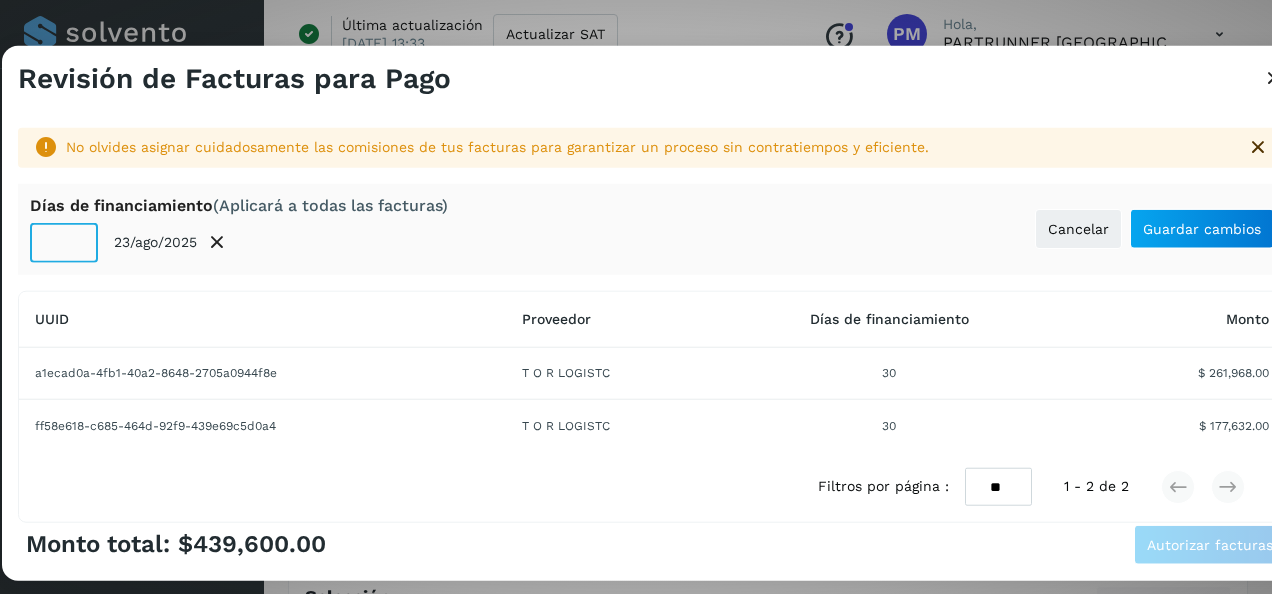 type on "**" 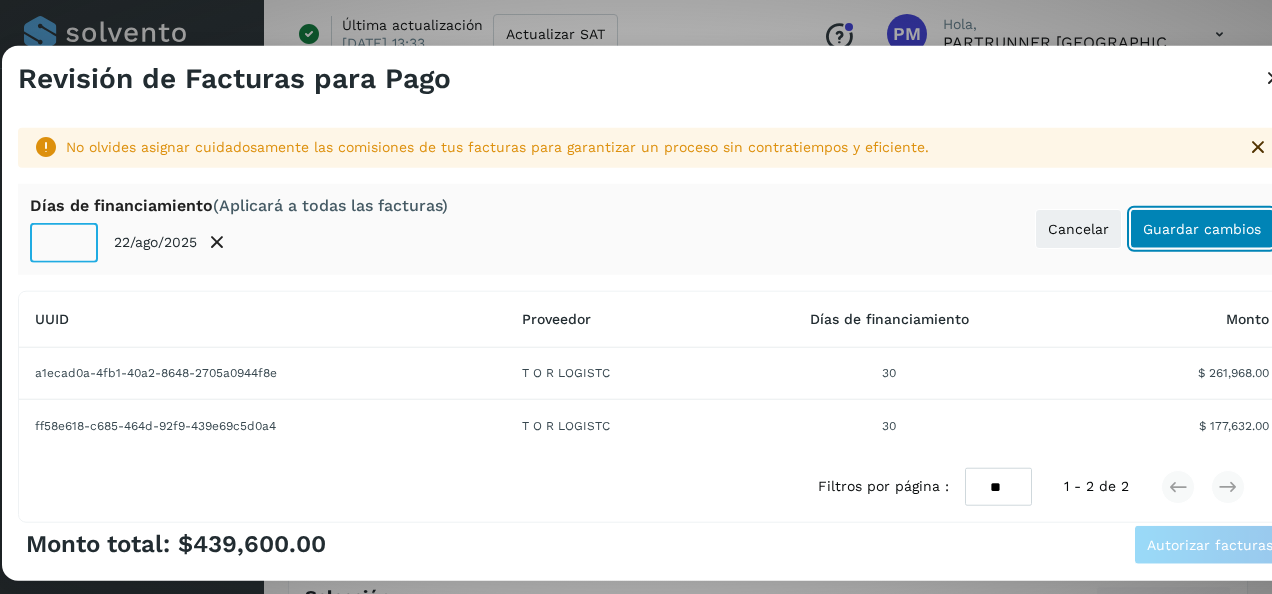 click on "Guardar cambios" 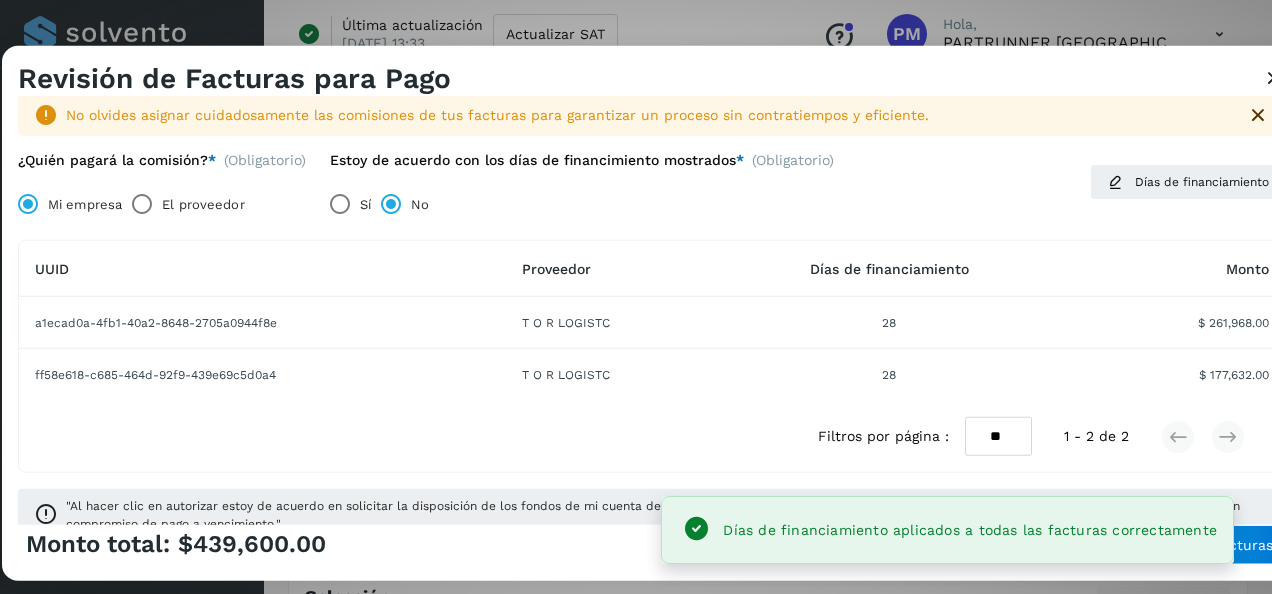 scroll, scrollTop: 0, scrollLeft: 0, axis: both 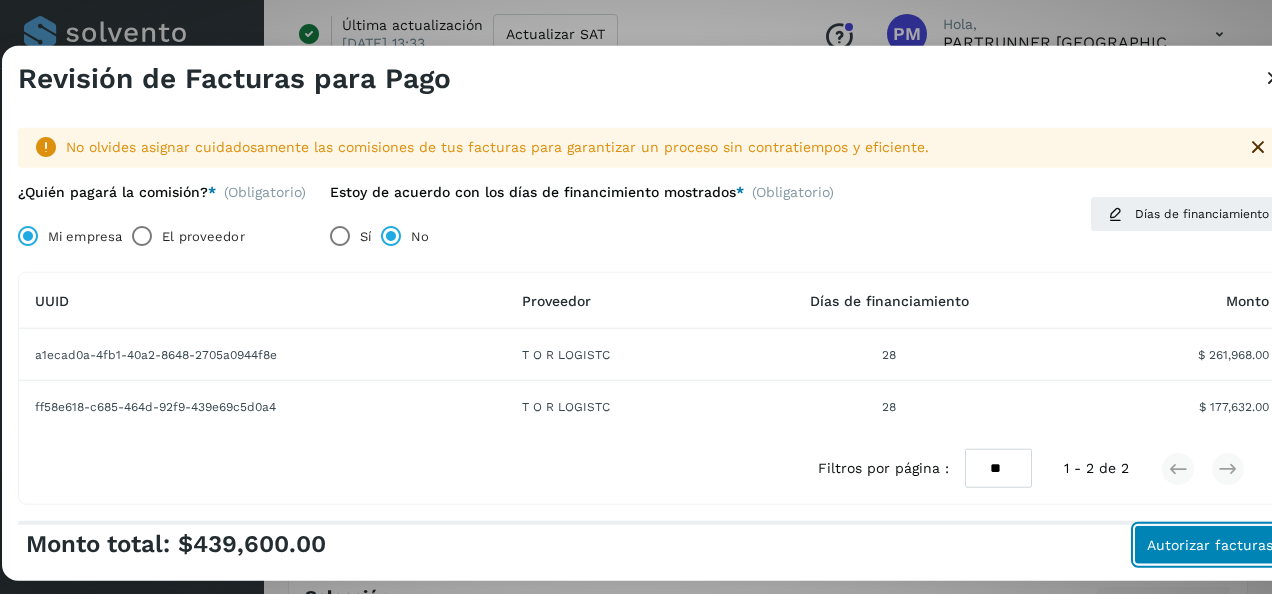 click on "Autorizar facturas" 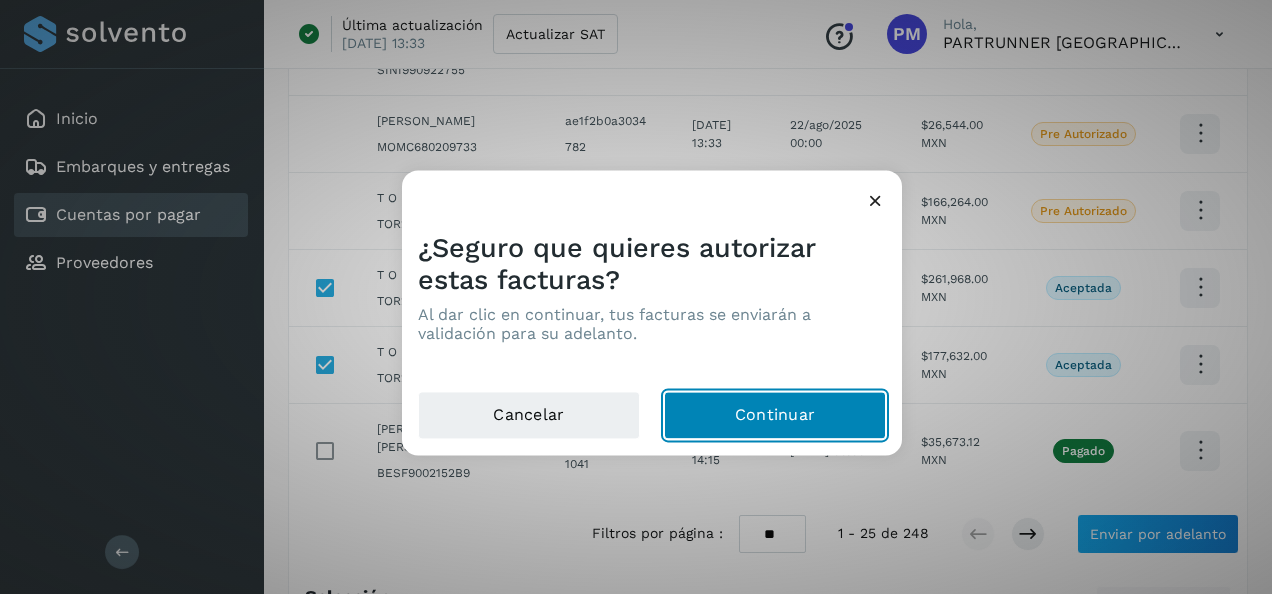 click on "Continuar" 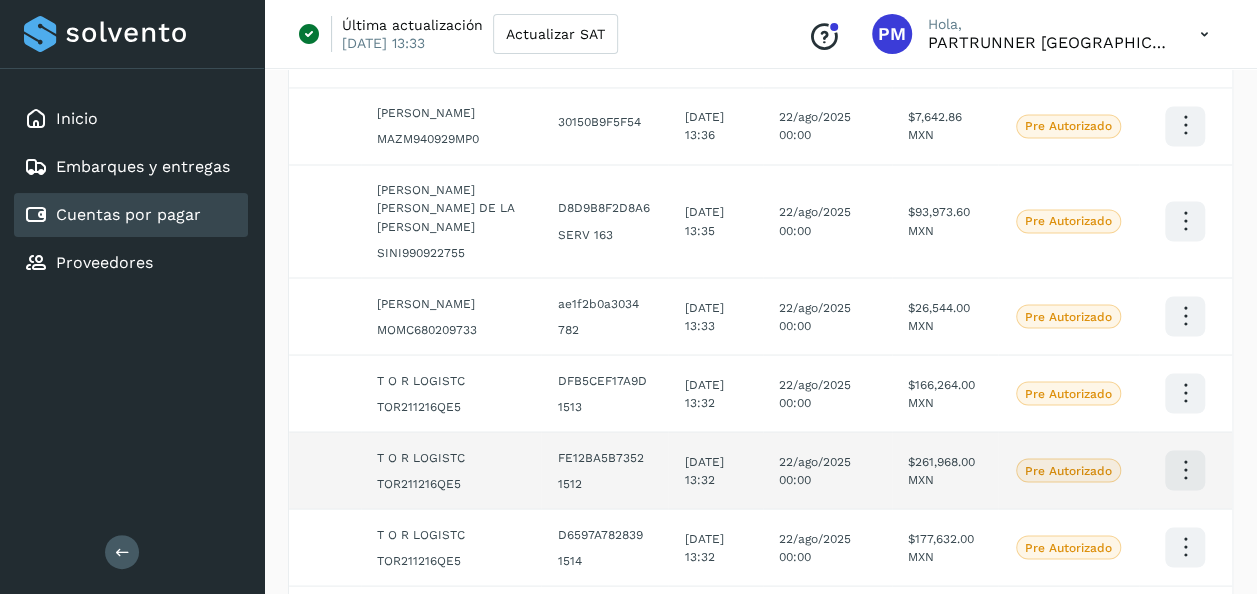 scroll, scrollTop: 1546, scrollLeft: 0, axis: vertical 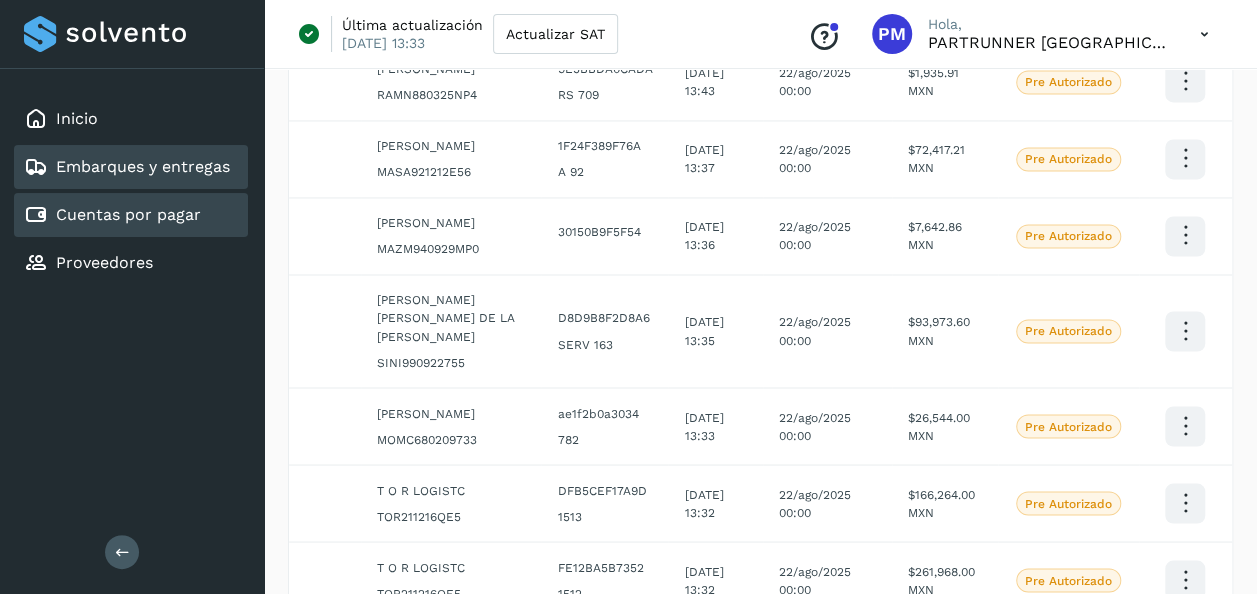 click on "Embarques y entregas" 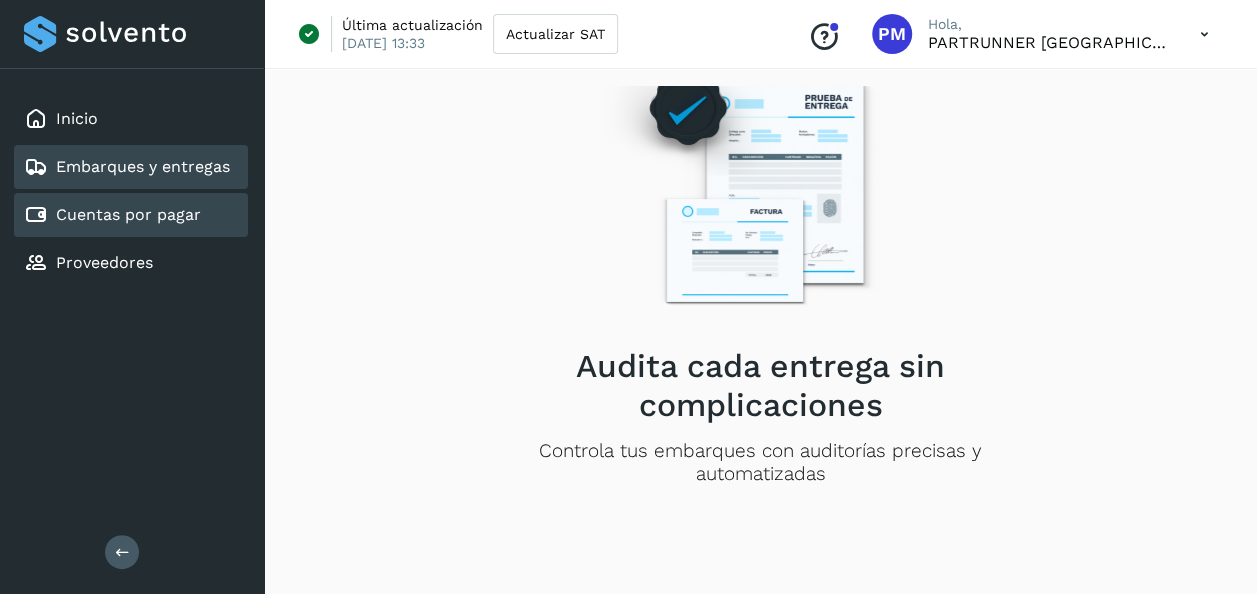 scroll, scrollTop: 0, scrollLeft: 0, axis: both 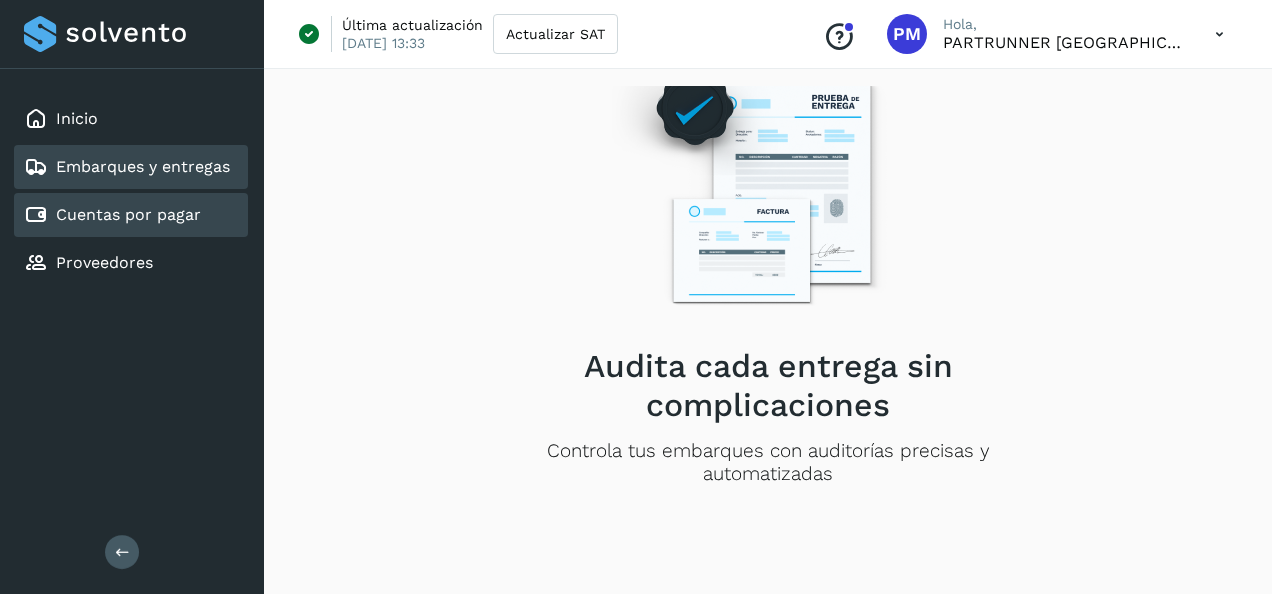 click on "Cuentas por pagar" at bounding box center [128, 214] 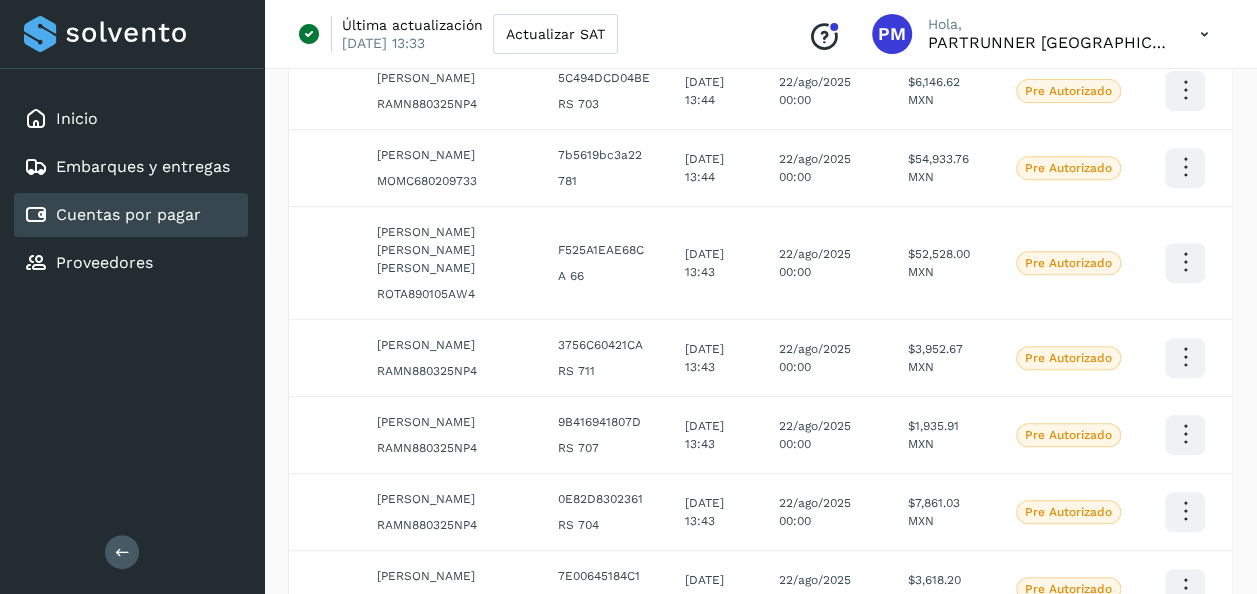 scroll, scrollTop: 0, scrollLeft: 0, axis: both 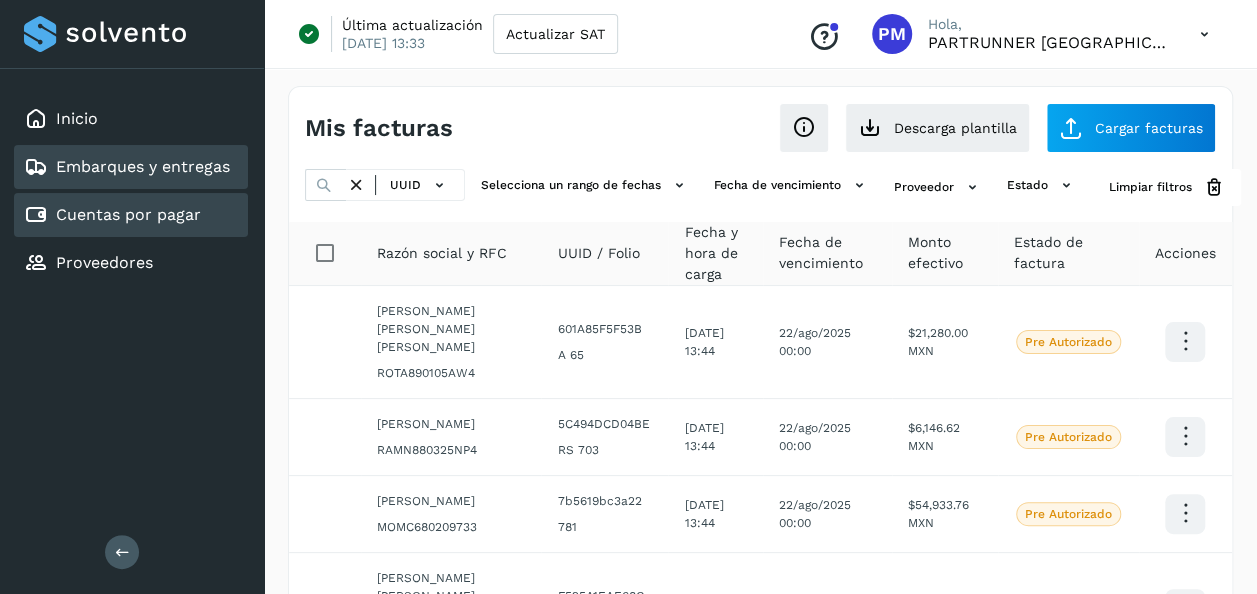 click on "Embarques y entregas" at bounding box center (143, 166) 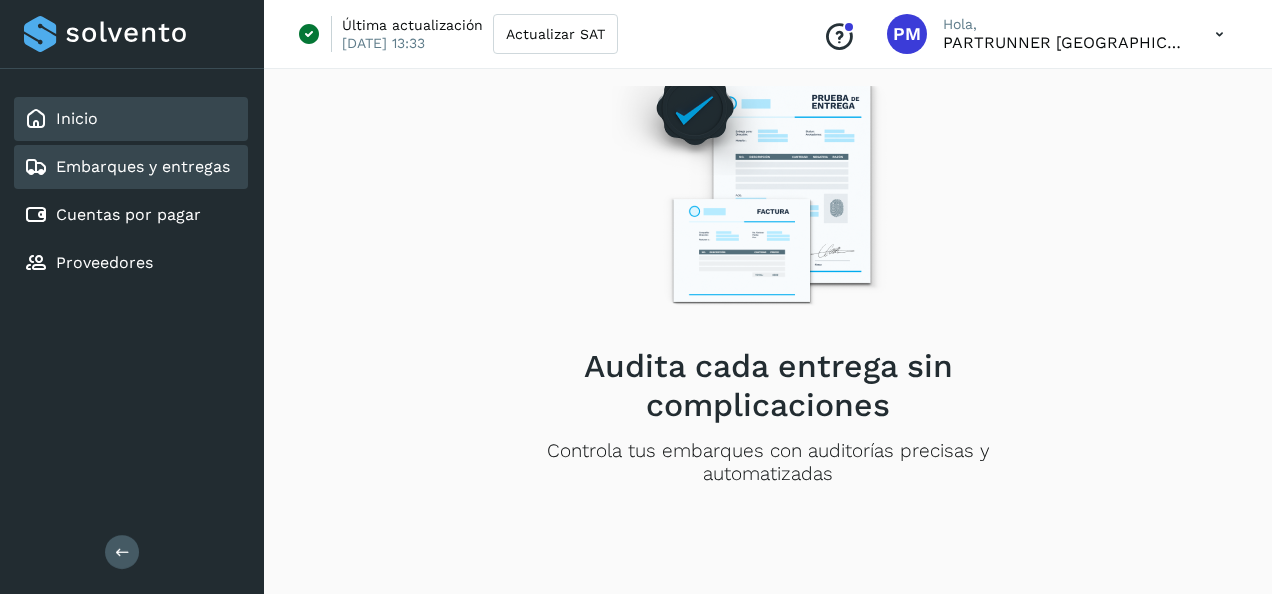 click on "Inicio" 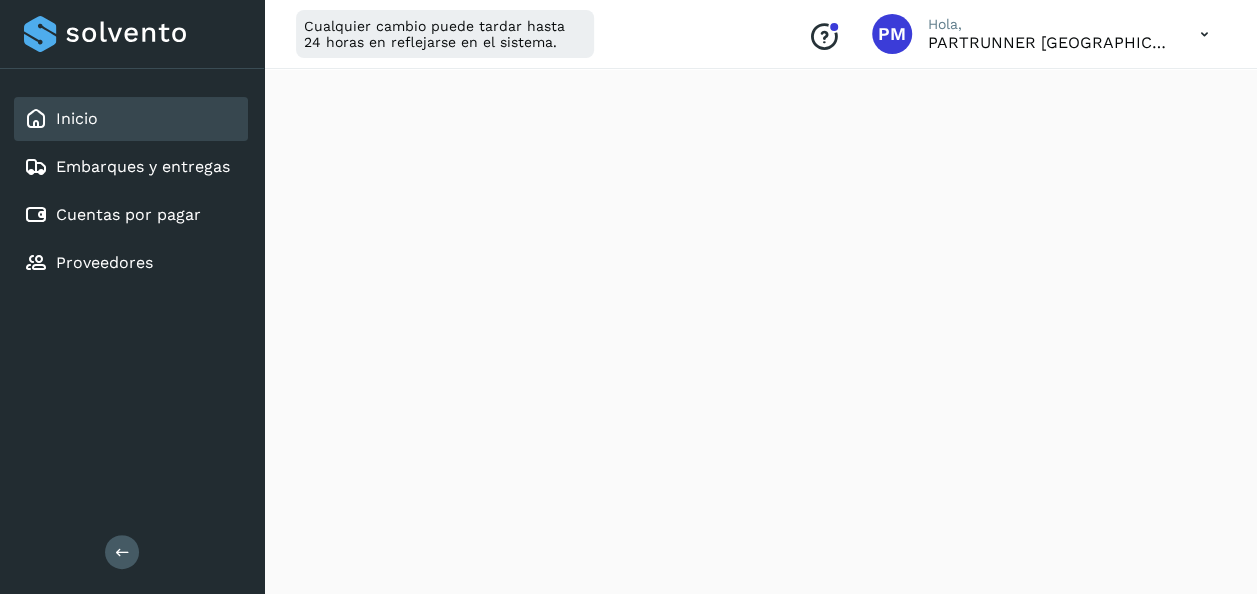scroll, scrollTop: 400, scrollLeft: 0, axis: vertical 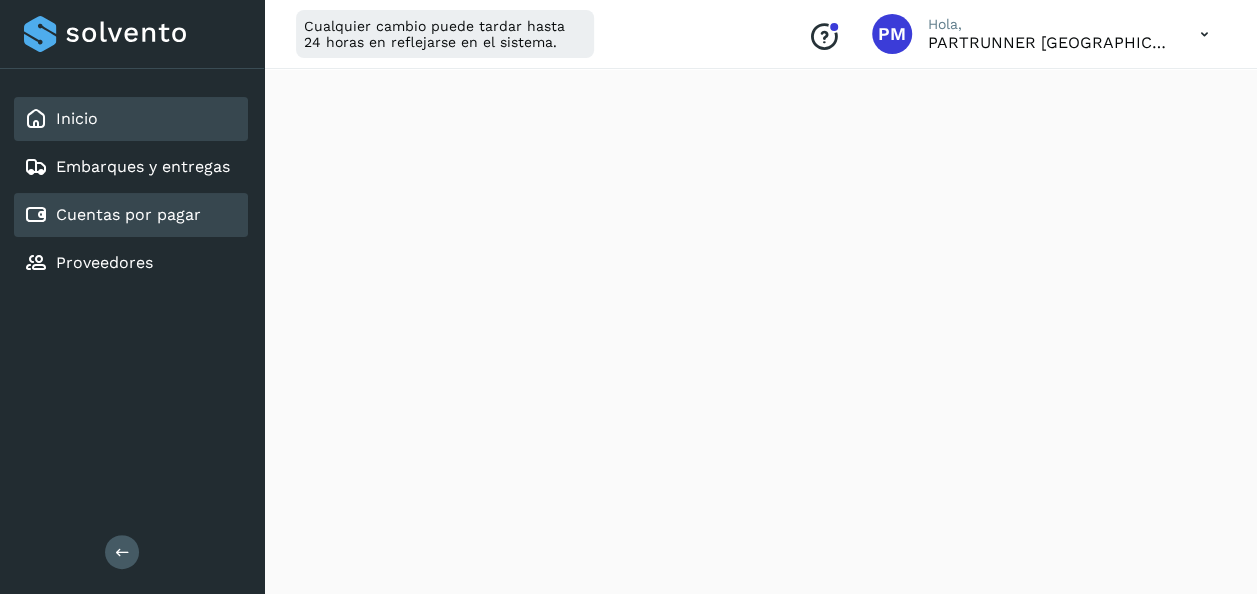 click on "Cuentas por pagar" at bounding box center (128, 214) 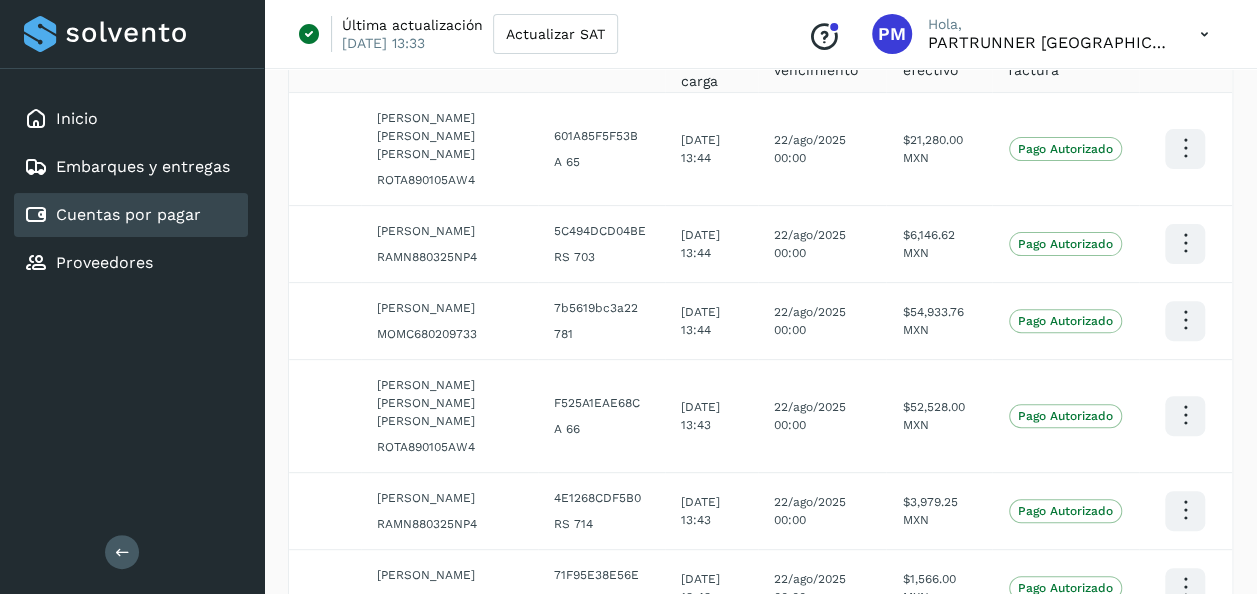 scroll, scrollTop: 0, scrollLeft: 0, axis: both 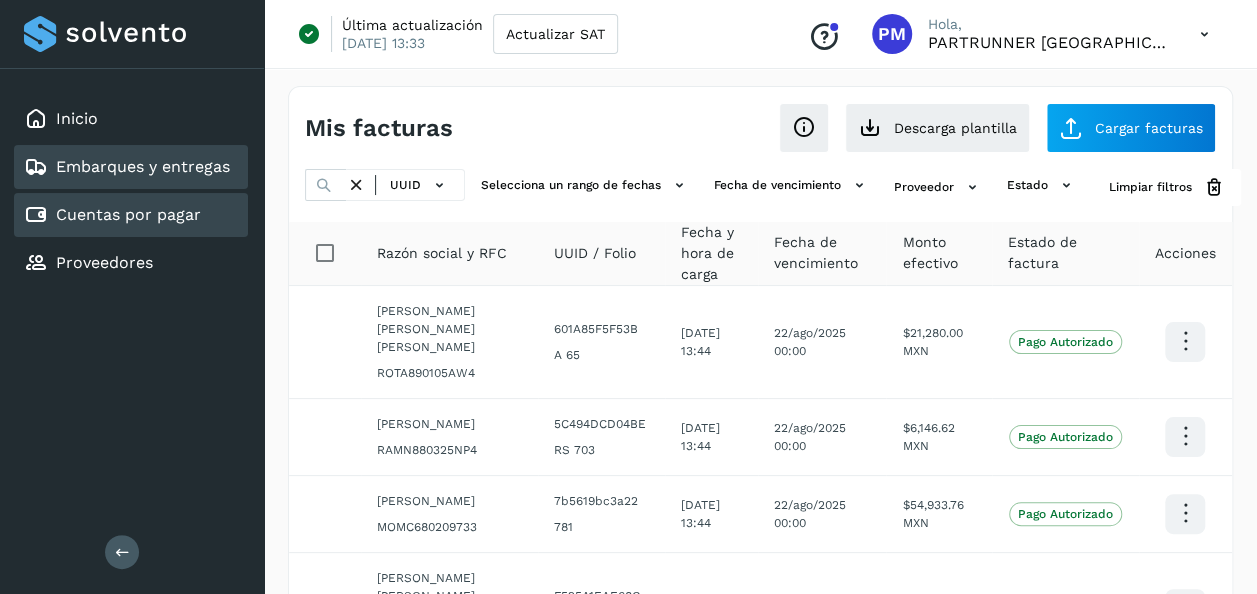 click on "Embarques y entregas" at bounding box center [143, 166] 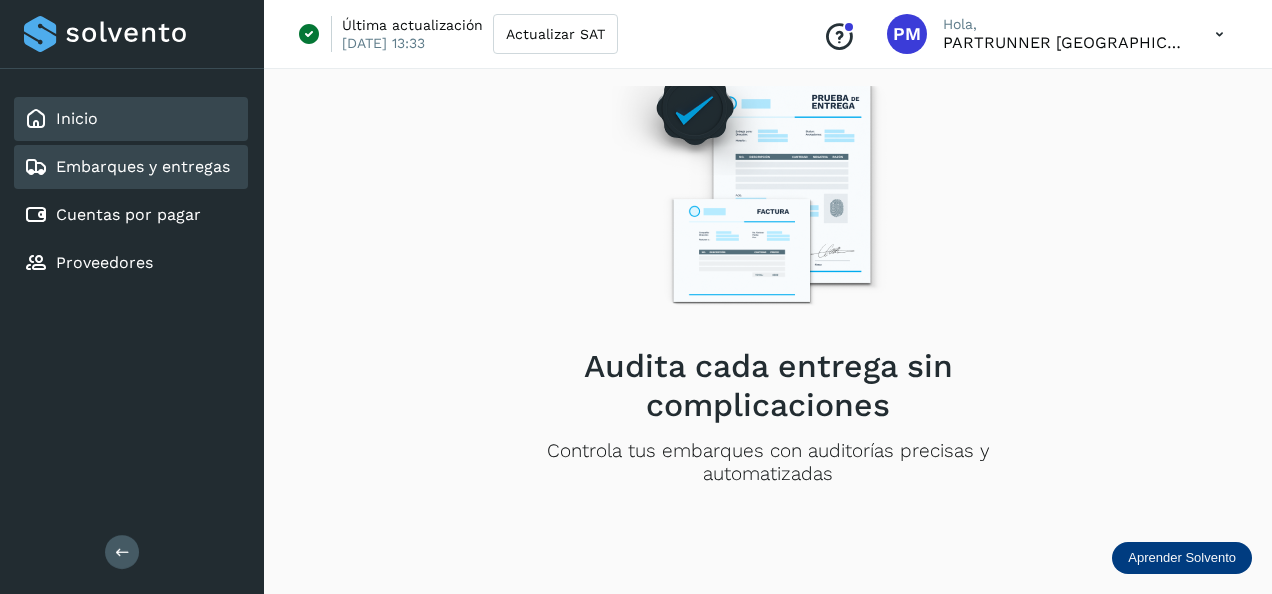 click on "Inicio" 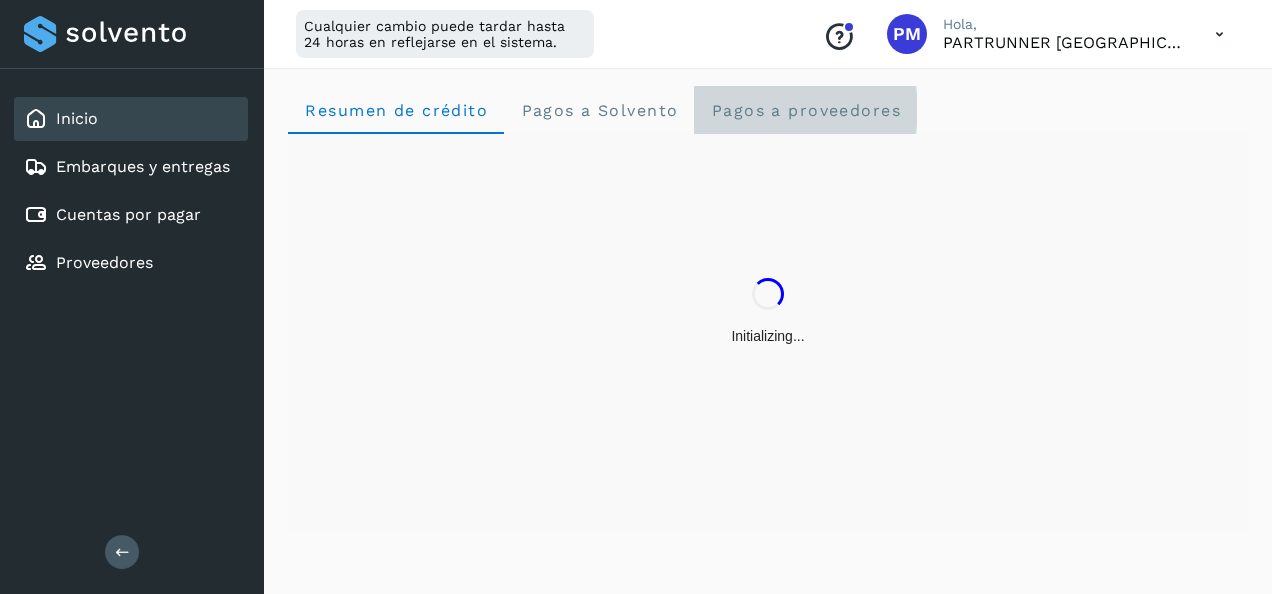 click on "Pagos a proveedores" 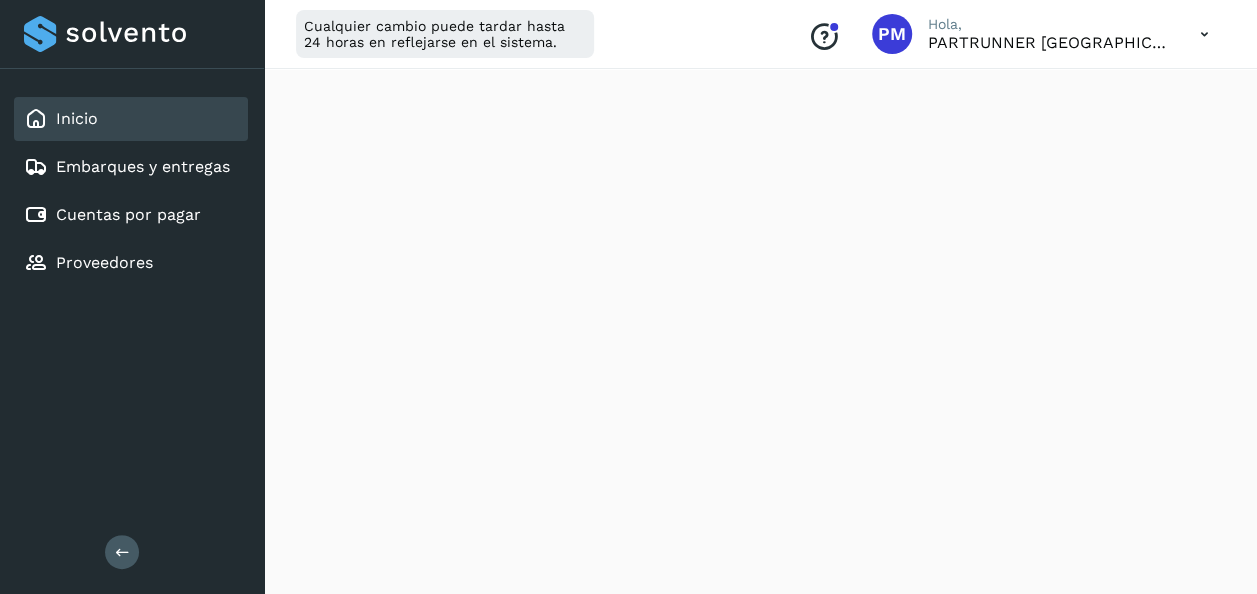 scroll, scrollTop: 1436, scrollLeft: 0, axis: vertical 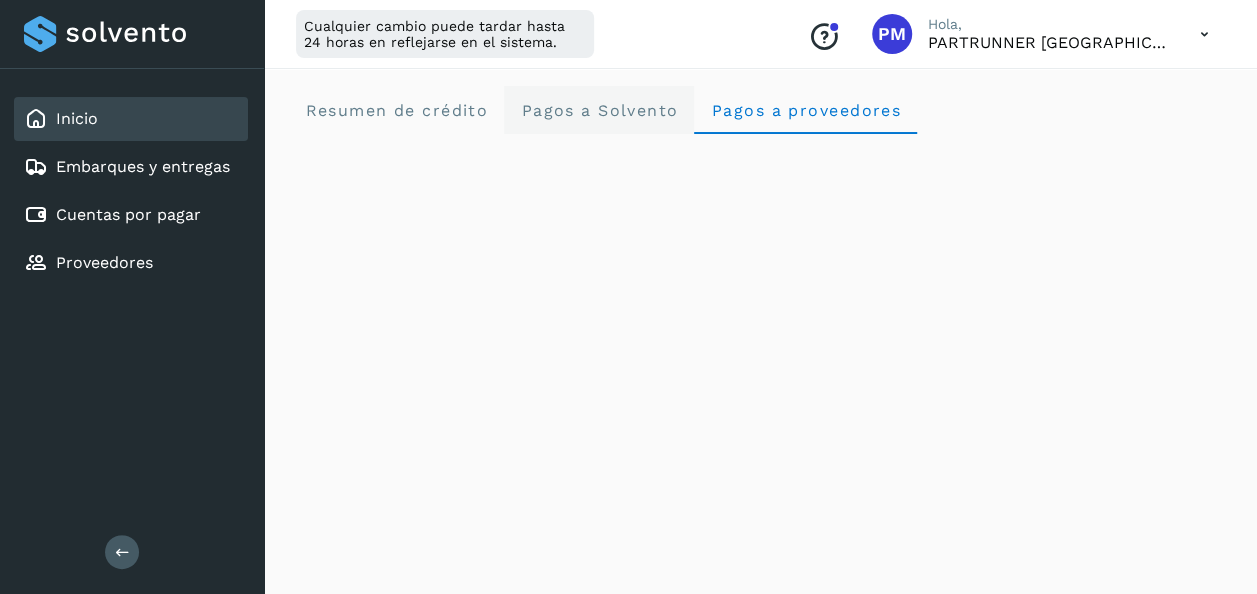 click on "Pagos a Solvento" 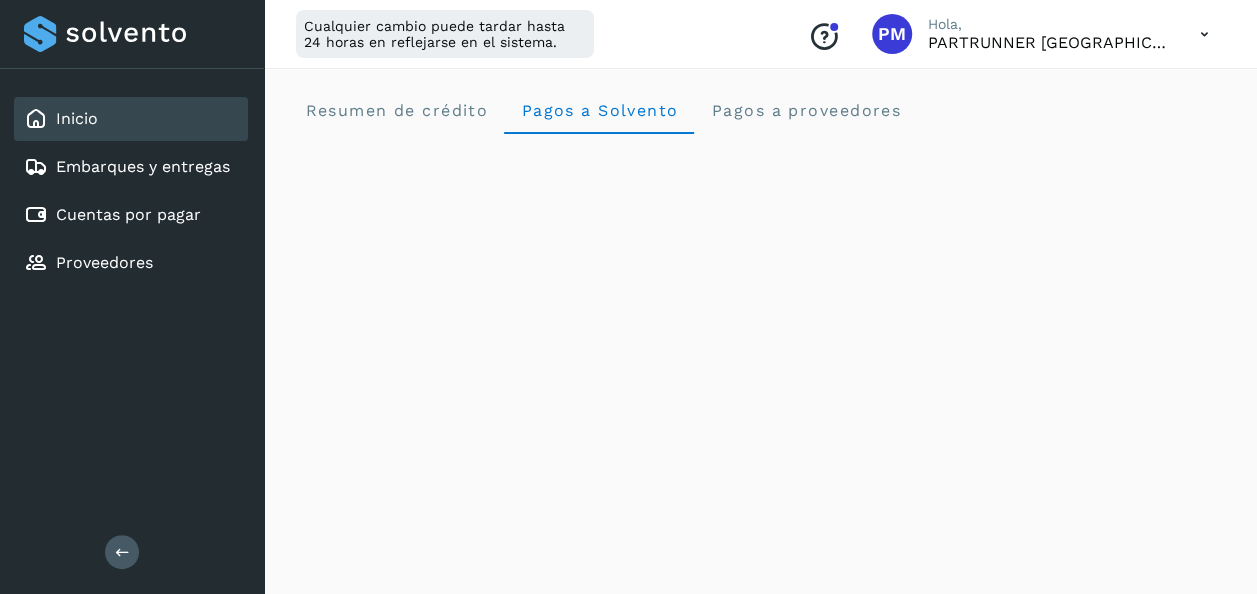 type 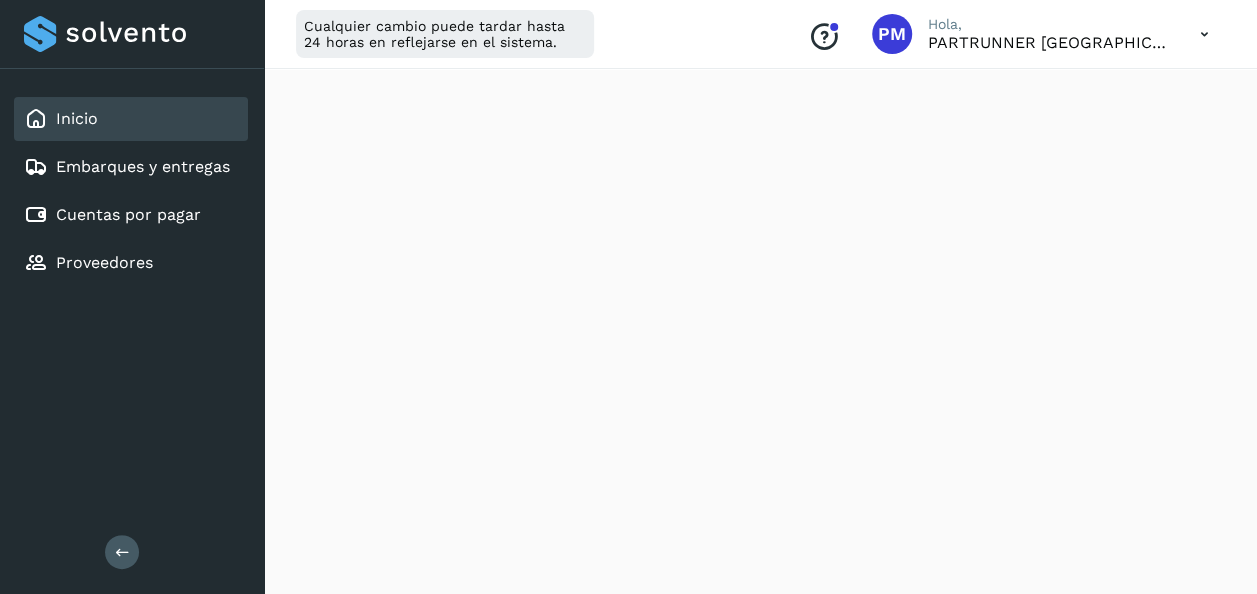 scroll, scrollTop: 0, scrollLeft: 0, axis: both 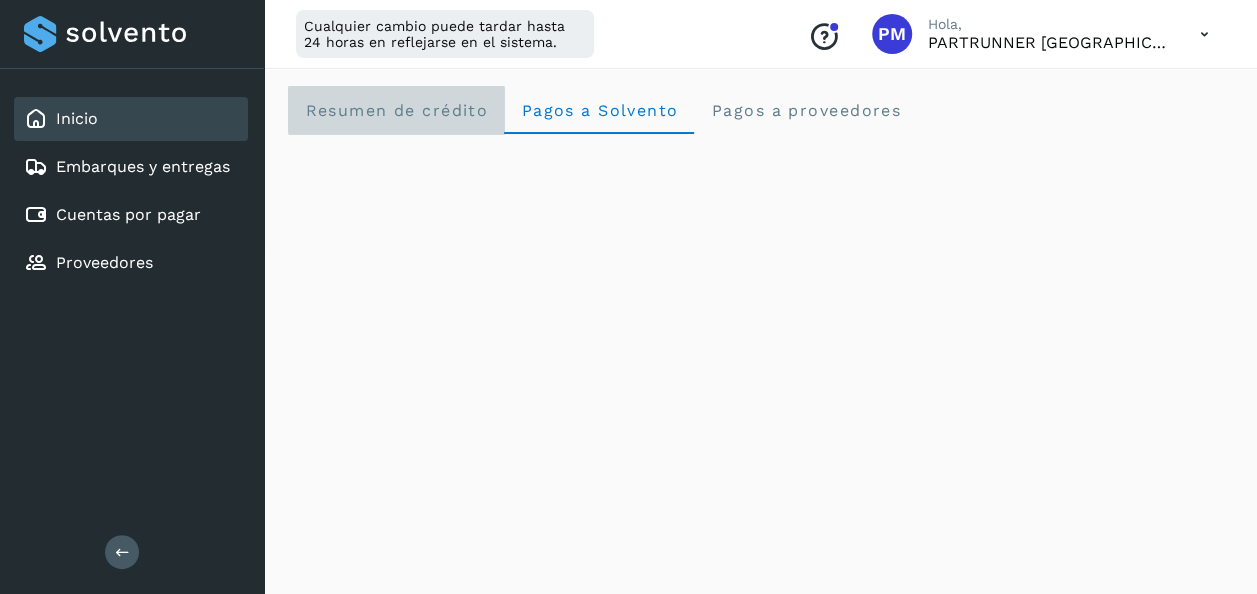 click on "Resumen de crédito" 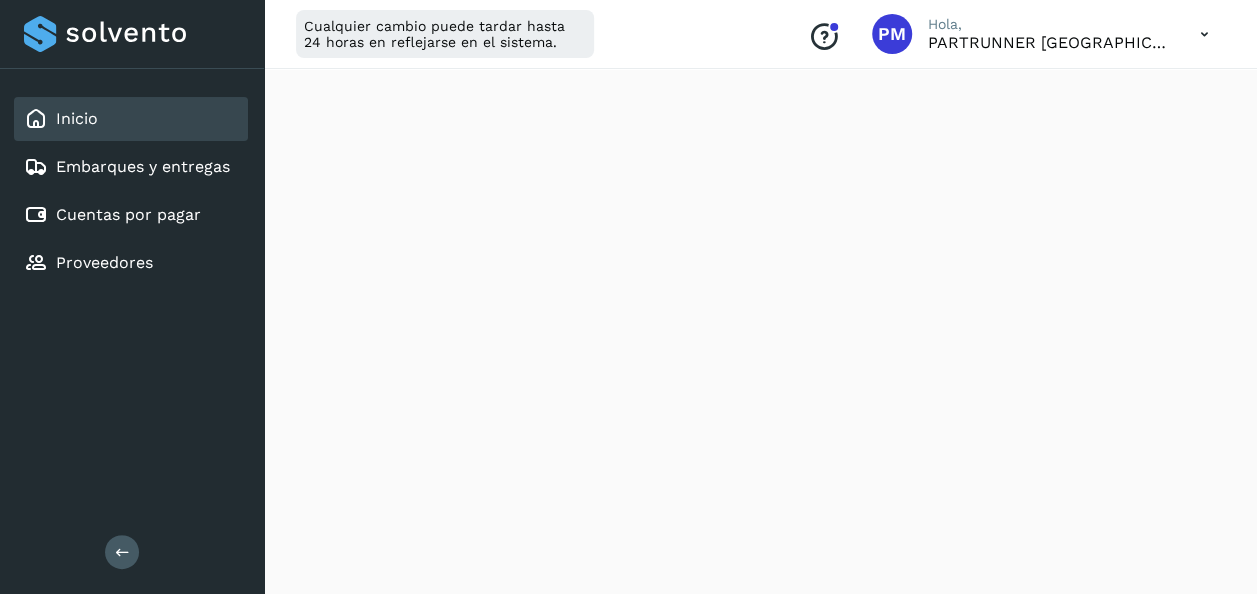 scroll, scrollTop: 0, scrollLeft: 0, axis: both 